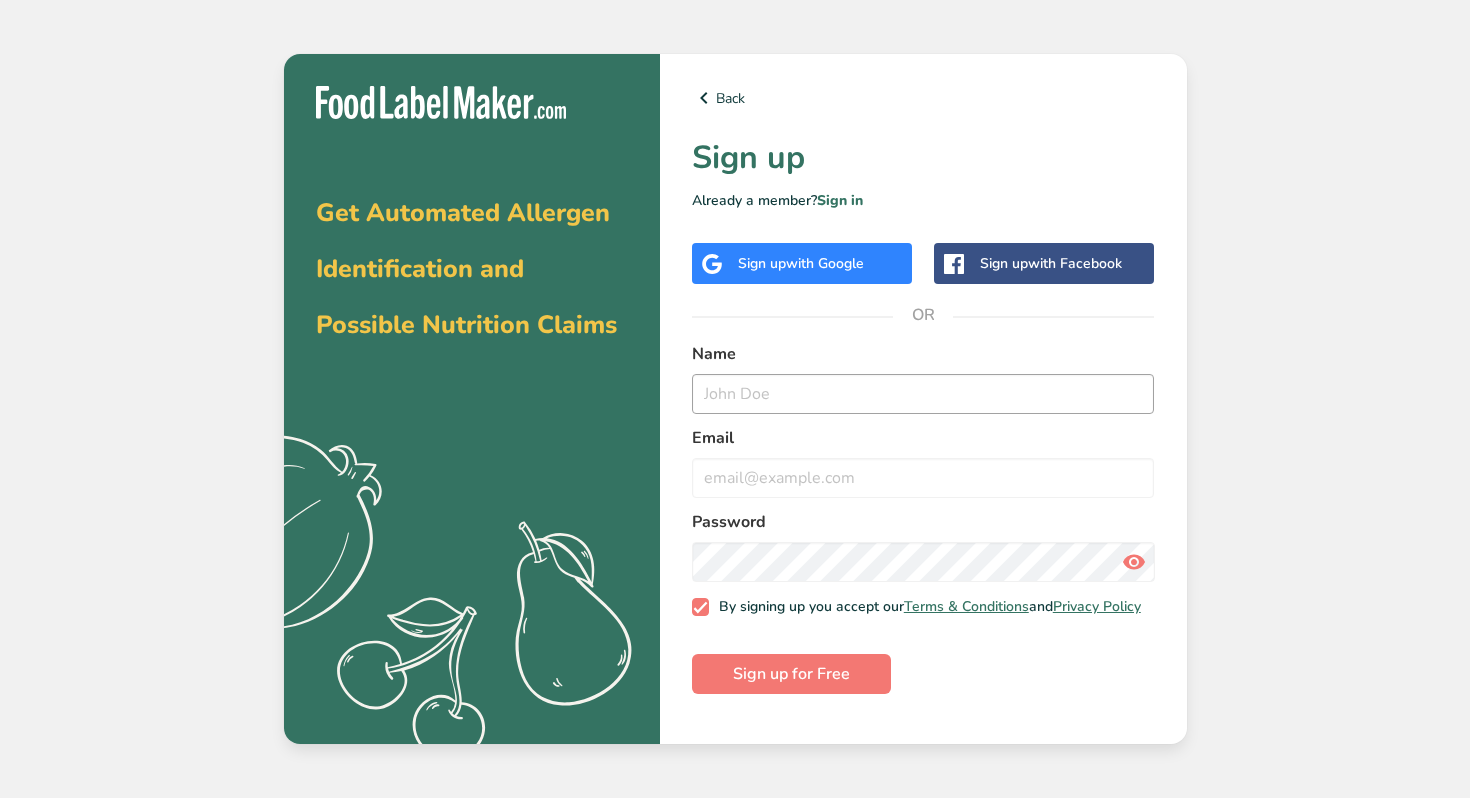 scroll, scrollTop: 0, scrollLeft: 0, axis: both 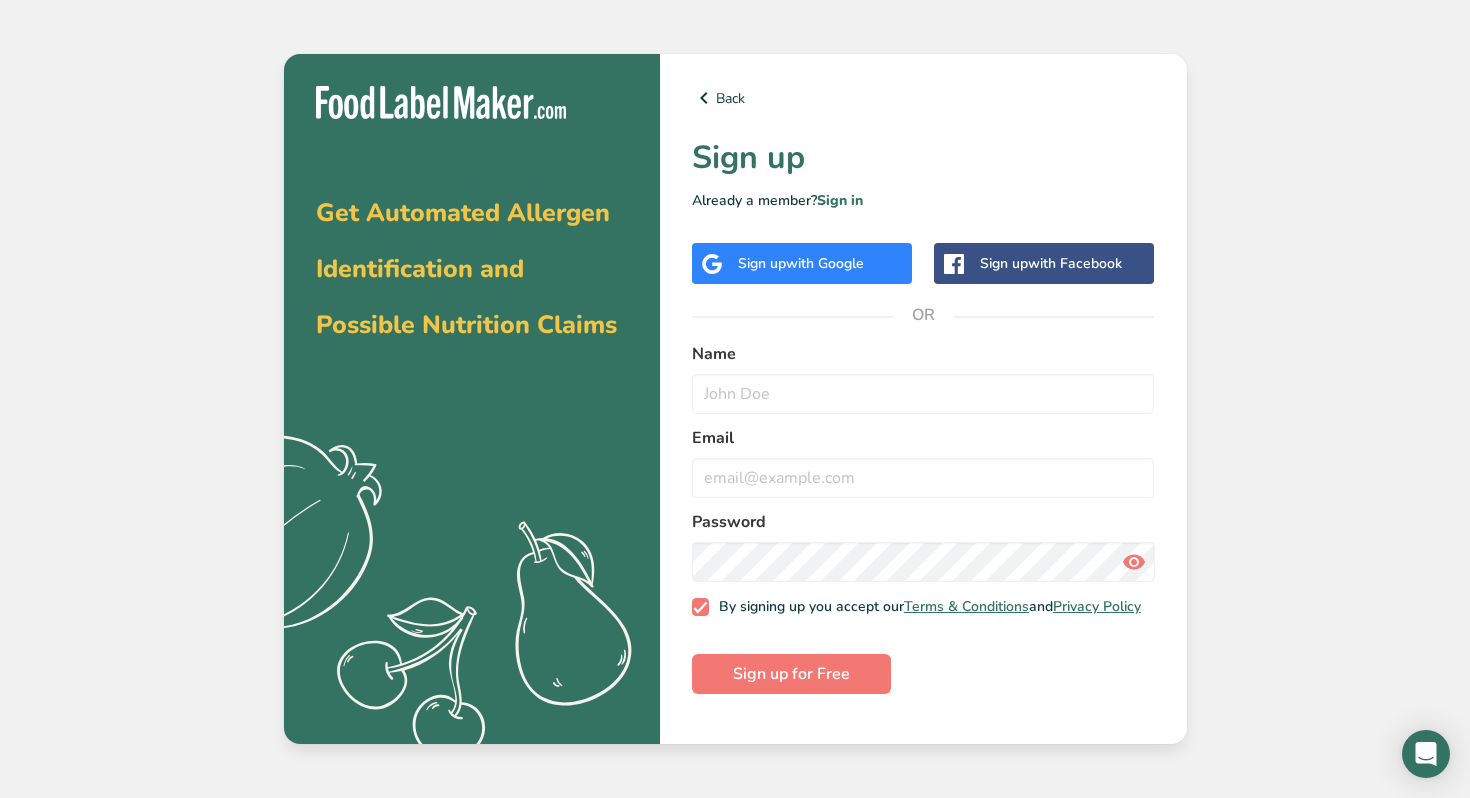 click on "Back
Sign up
Already a member?
Sign in
Sign up  with Google
Sign up  with Facebook   OR   [NAME]   [EMAIL]   Password
By signing up you accept our
Terms & Conditions
and
Privacy Policy
Sign up for Free" at bounding box center (923, 399) 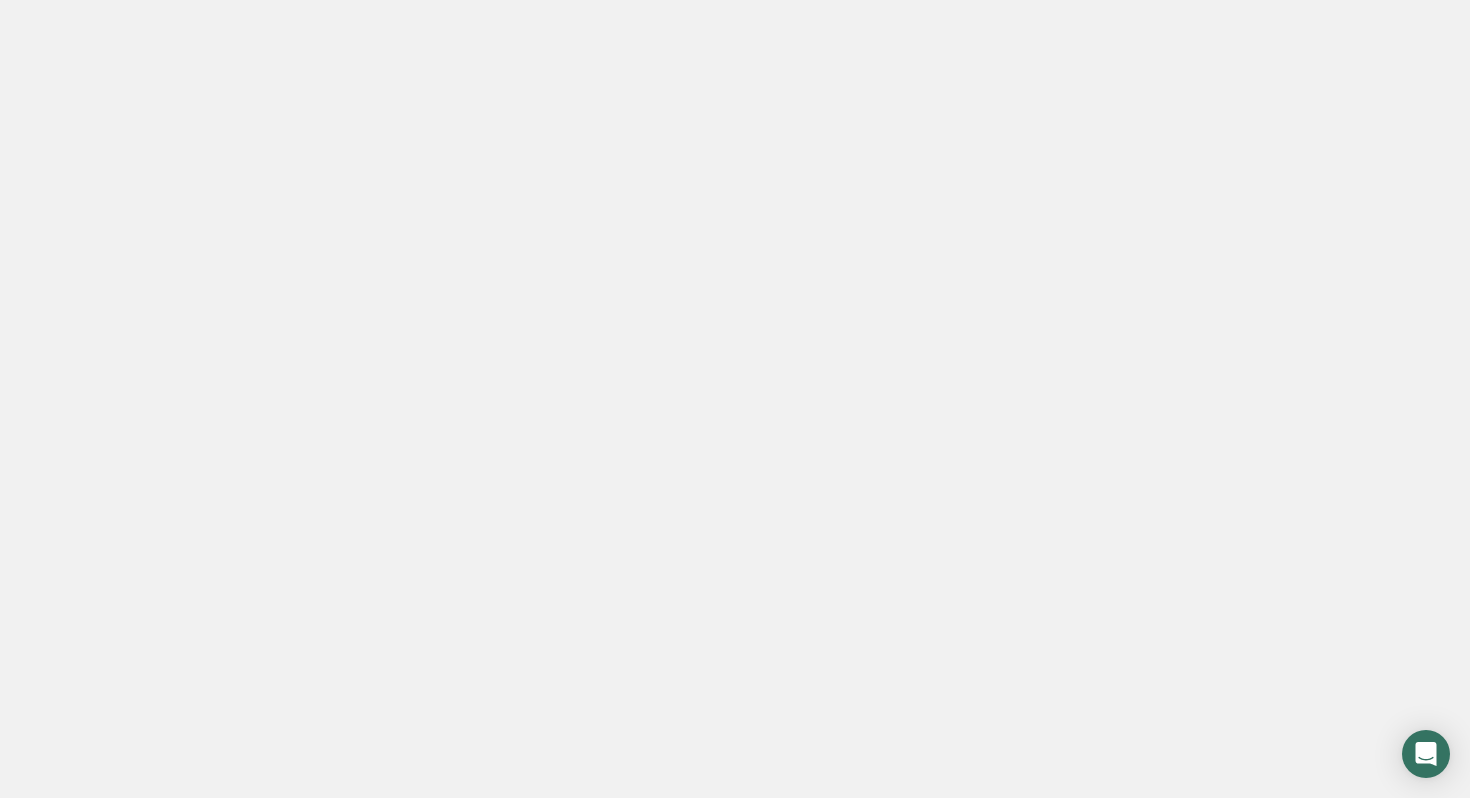 scroll, scrollTop: 0, scrollLeft: 0, axis: both 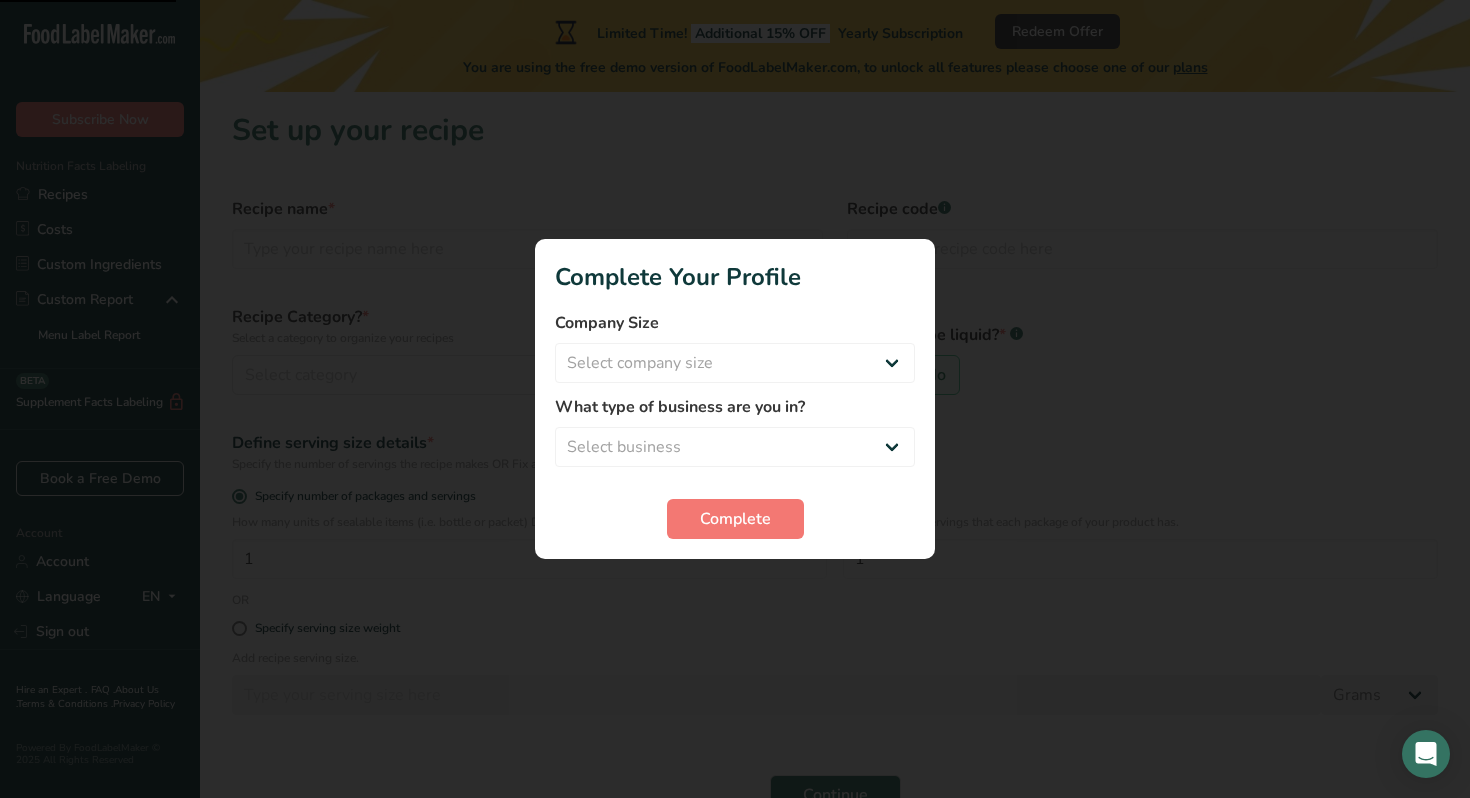 click on "Company Size  Select company size
Fewer than 10 Employees
10 to 50 Employees
51 to 500 Employees
Over 500 Employees" at bounding box center [735, 347] 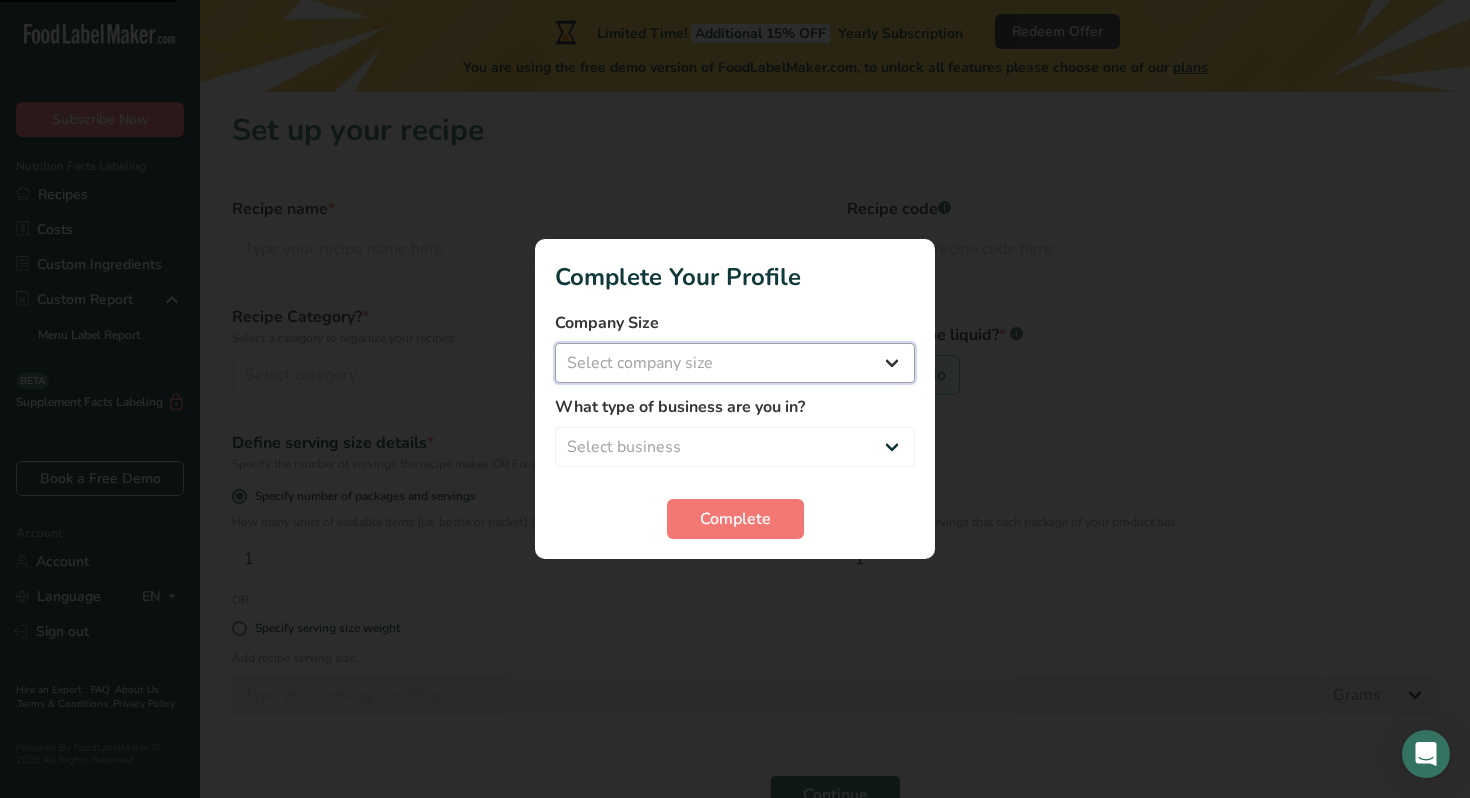 click on "Select company size
Fewer than 10 Employees
10 to 50 Employees
51 to 500 Employees
Over 500 Employees" at bounding box center [735, 363] 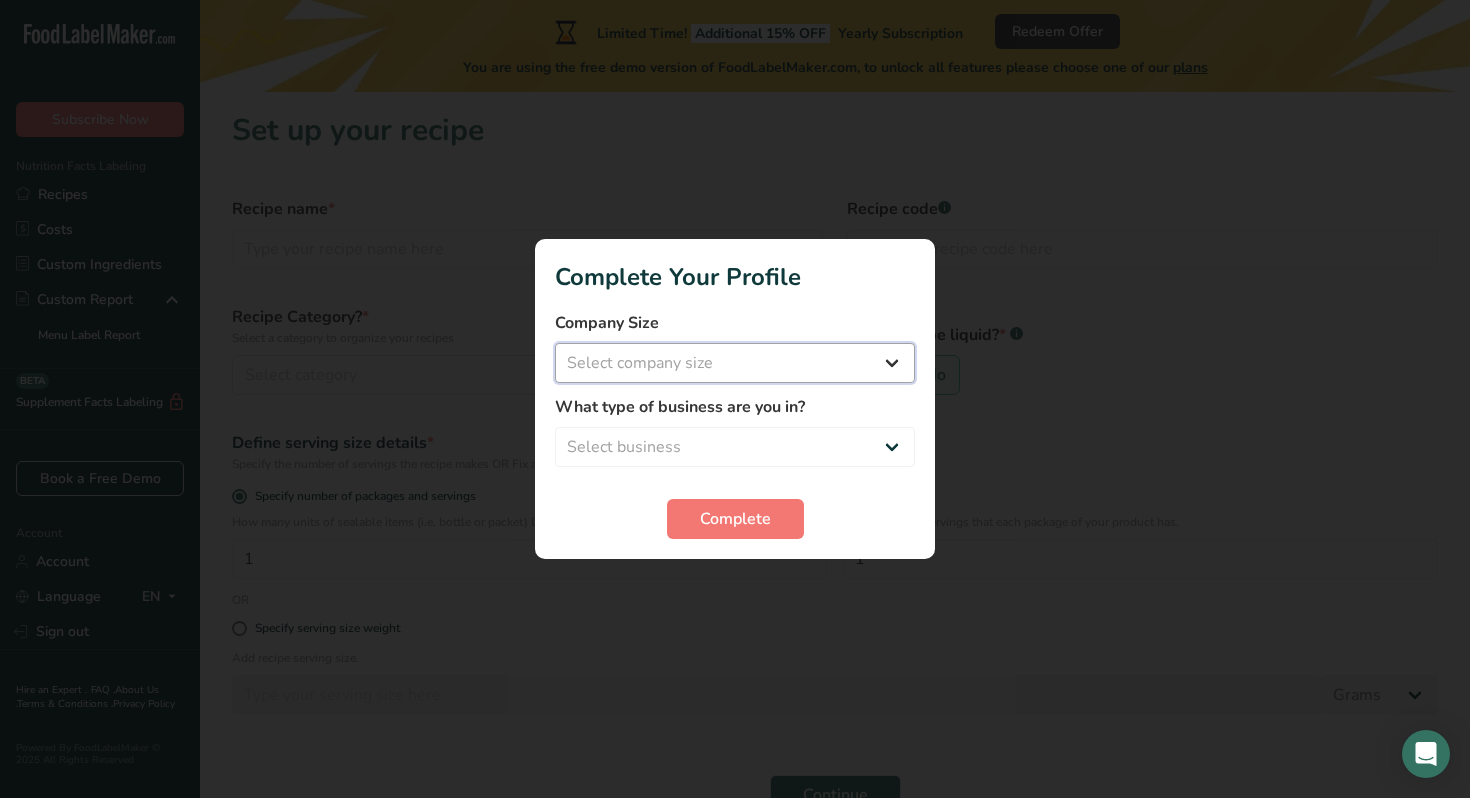 select on "1" 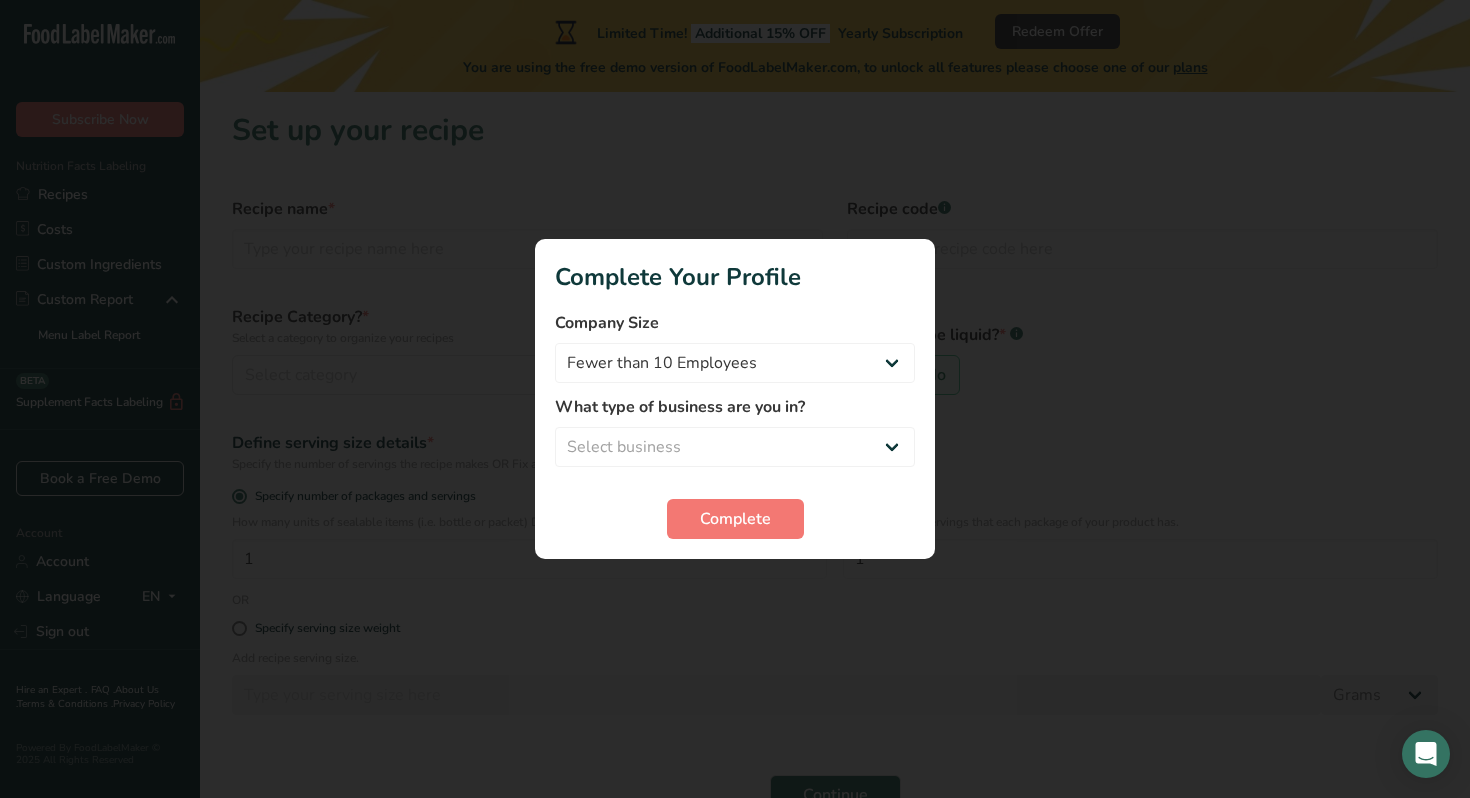 click on "What type of business are you in?  Select business
Packaged Food Manufacturer
Restaurant & Cafe
Bakery
Meal Plans & Catering Company
Nutritionist
Food Blogger
Personal Trainer
Other" at bounding box center [735, 431] 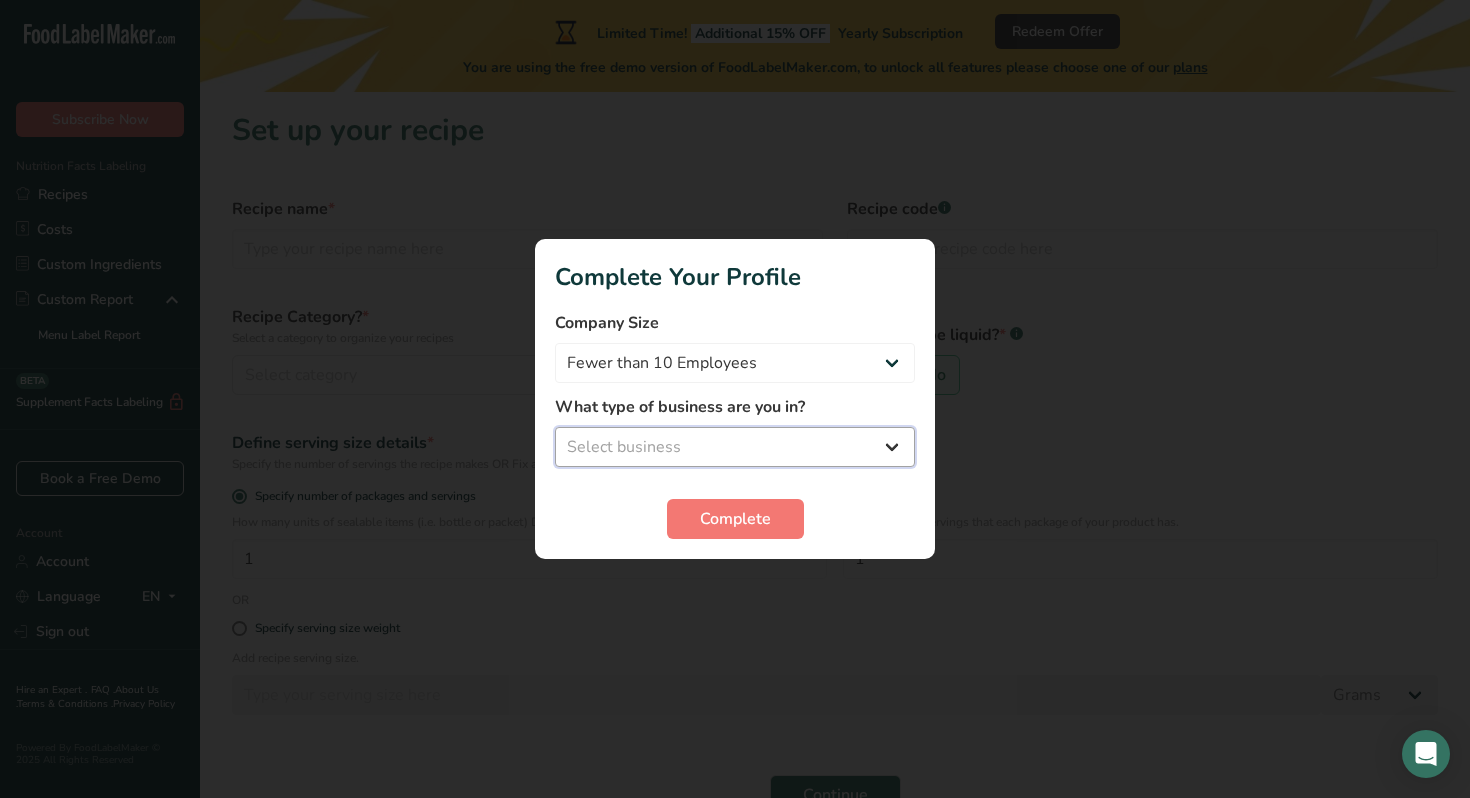 click on "Select business
Packaged Food Manufacturer
Restaurant & Cafe
Bakery
Meal Plans & Catering Company
Nutritionist
Food Blogger
Personal Trainer
Other" at bounding box center [735, 447] 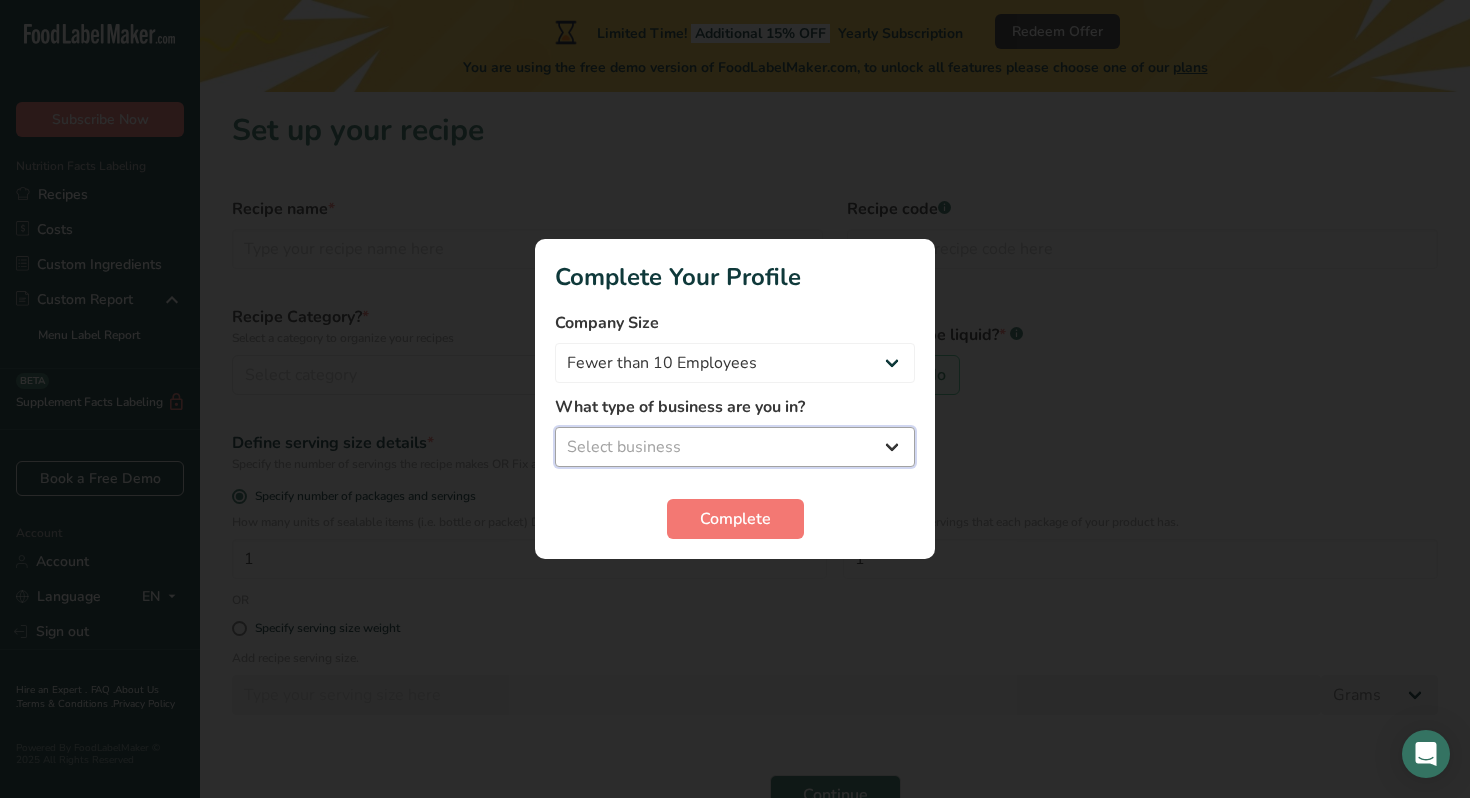select on "8" 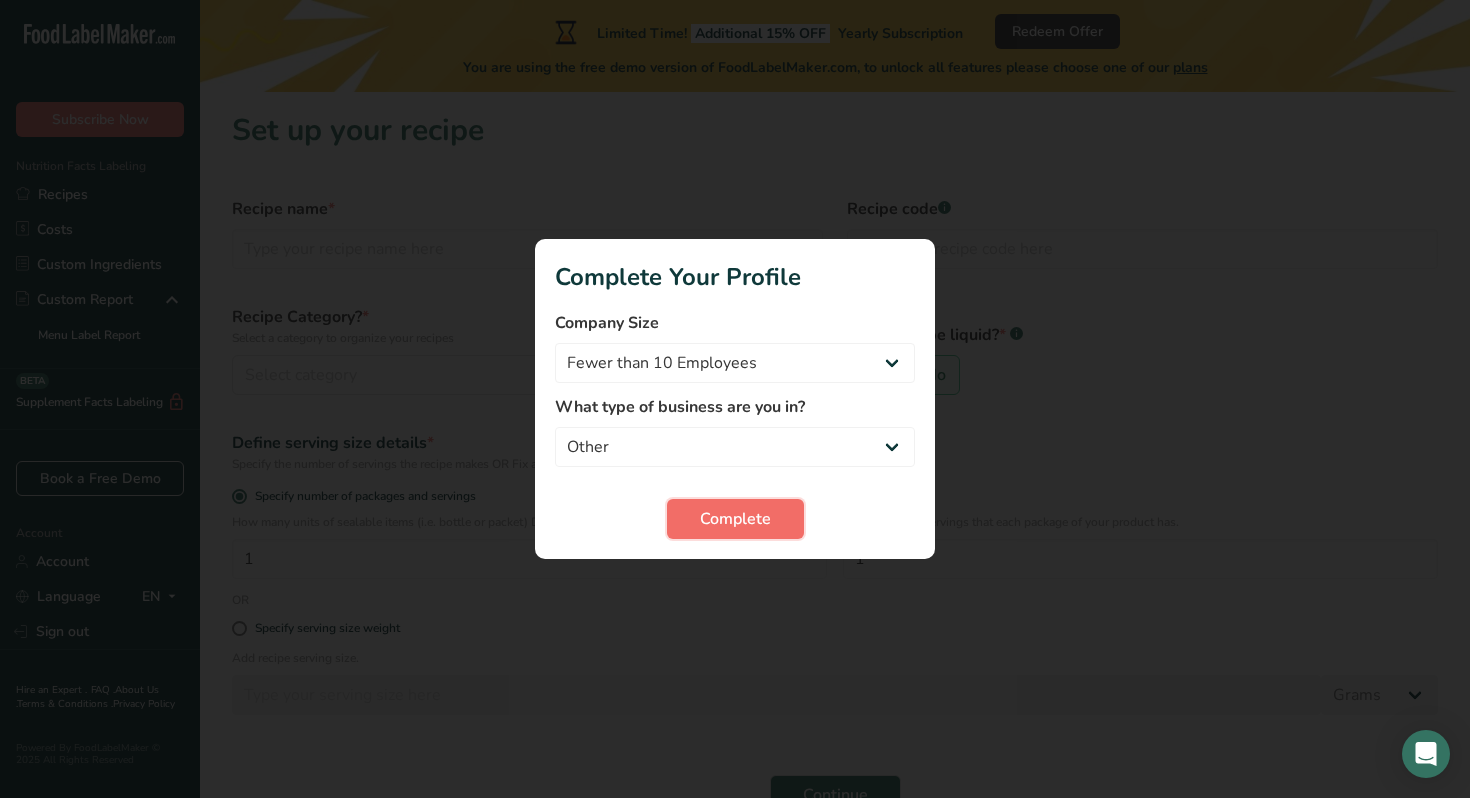 click on "Complete" at bounding box center [735, 519] 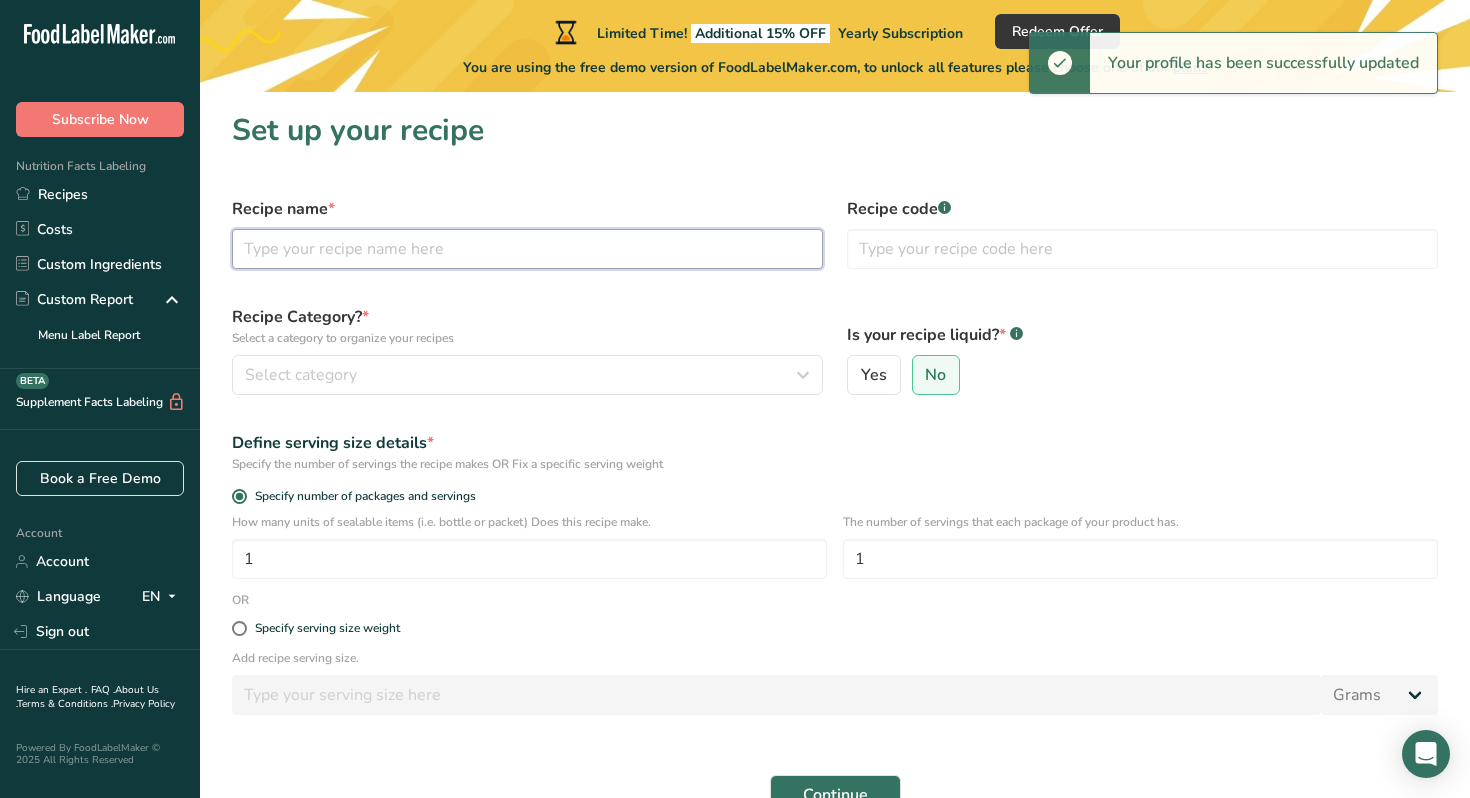 click at bounding box center [527, 249] 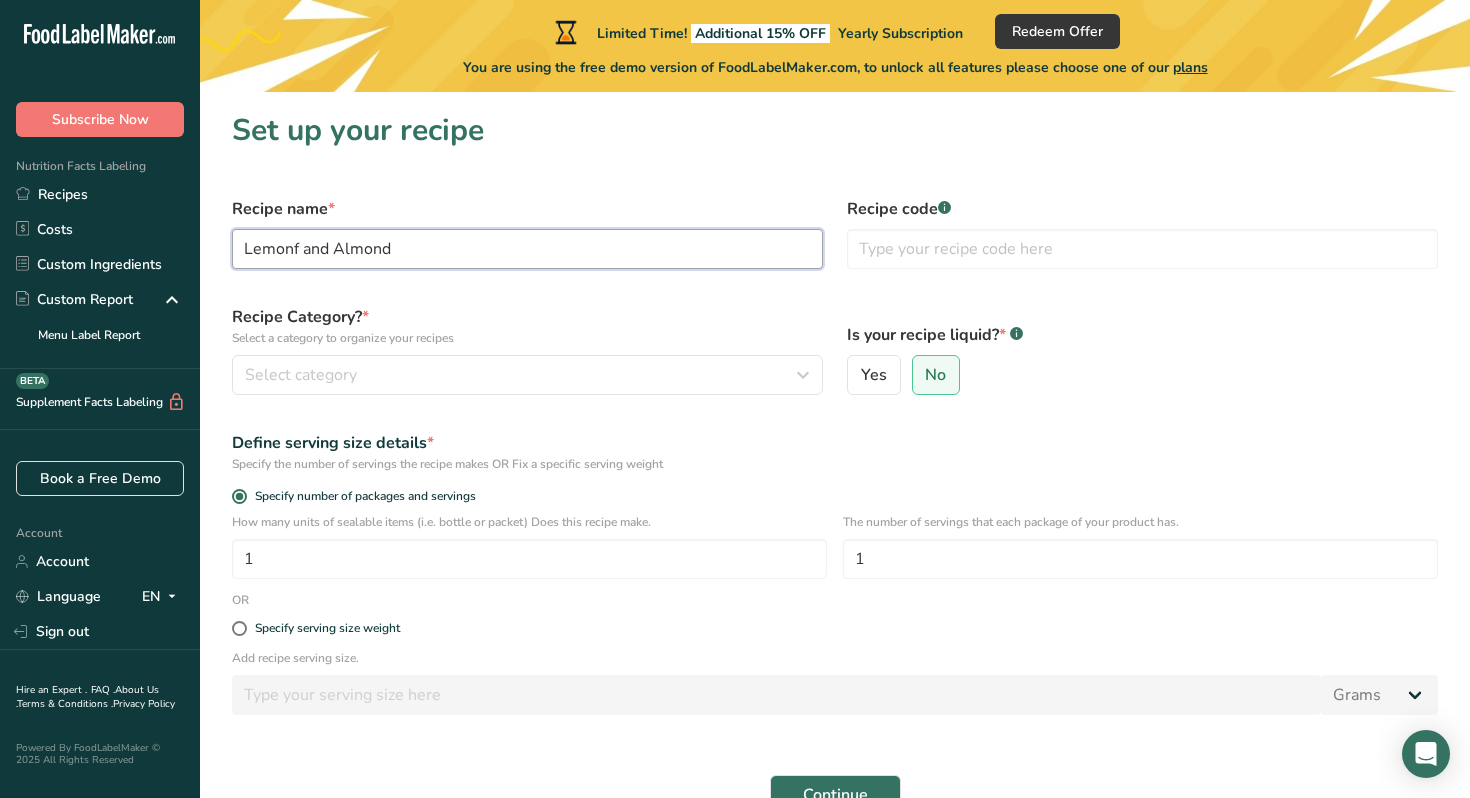 click on "Lemonf and Almond" at bounding box center [527, 249] 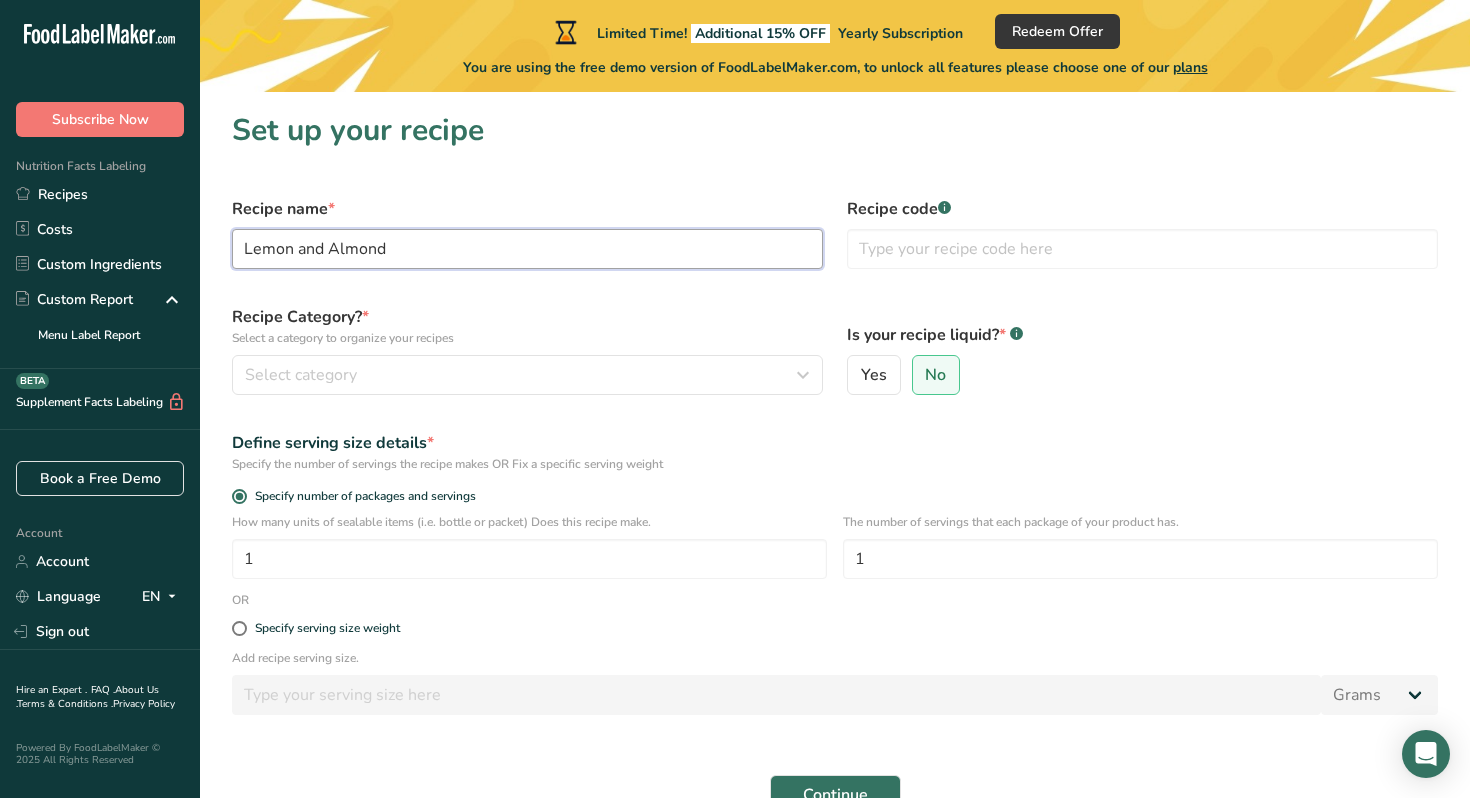 click on "Lemon and Almond" at bounding box center [527, 249] 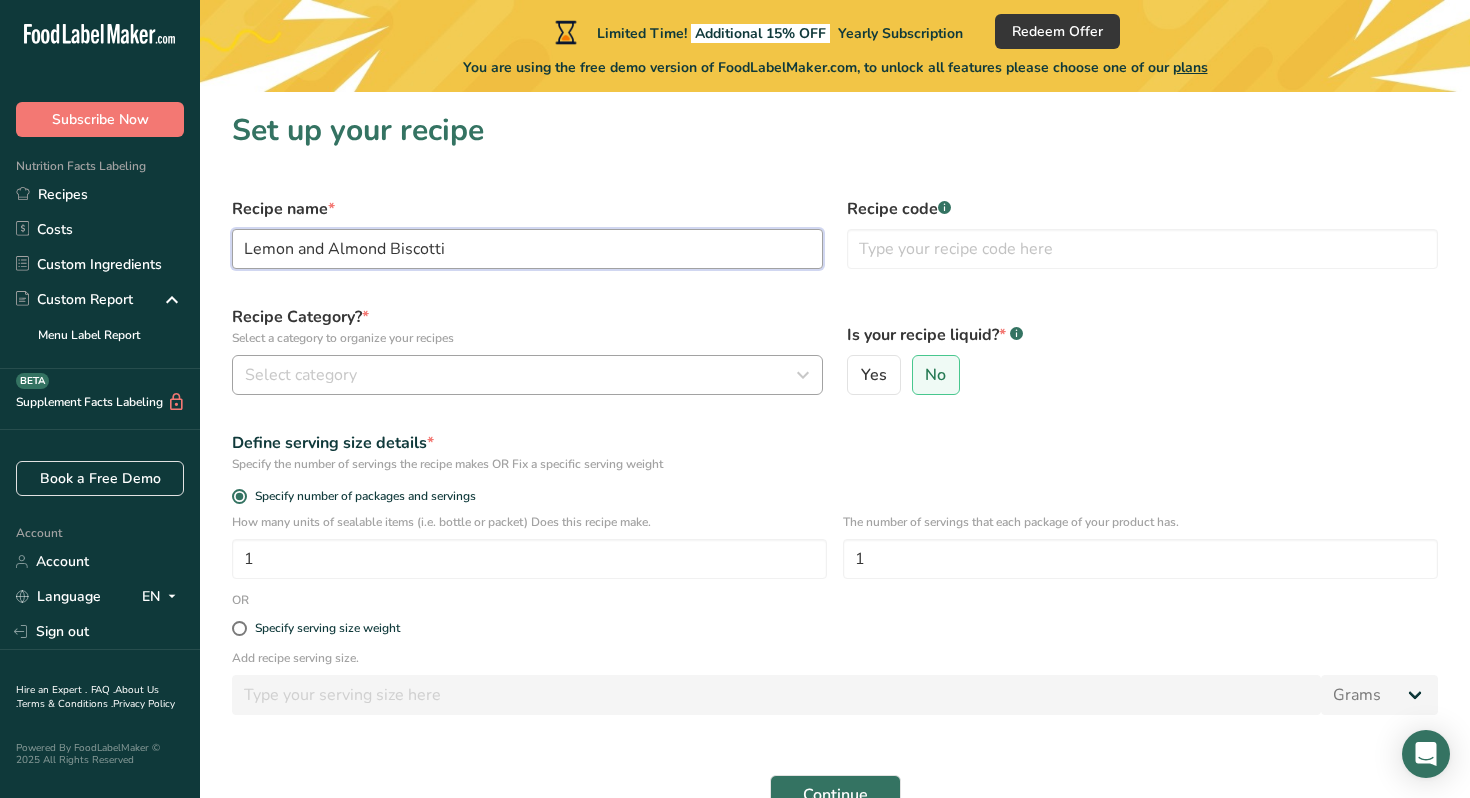 type on "Lemon and Almond Biscotti" 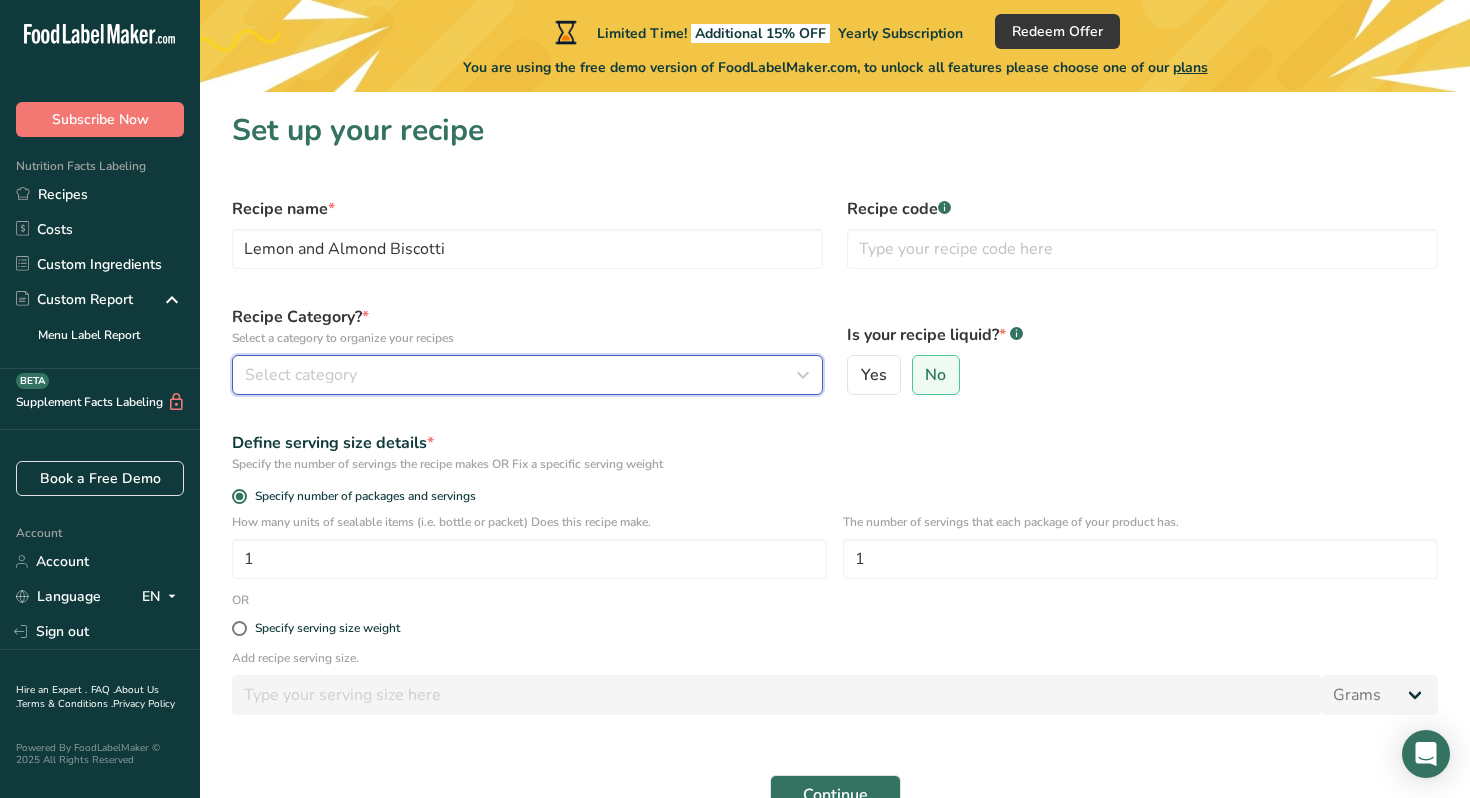 click on "Select category" at bounding box center [301, 375] 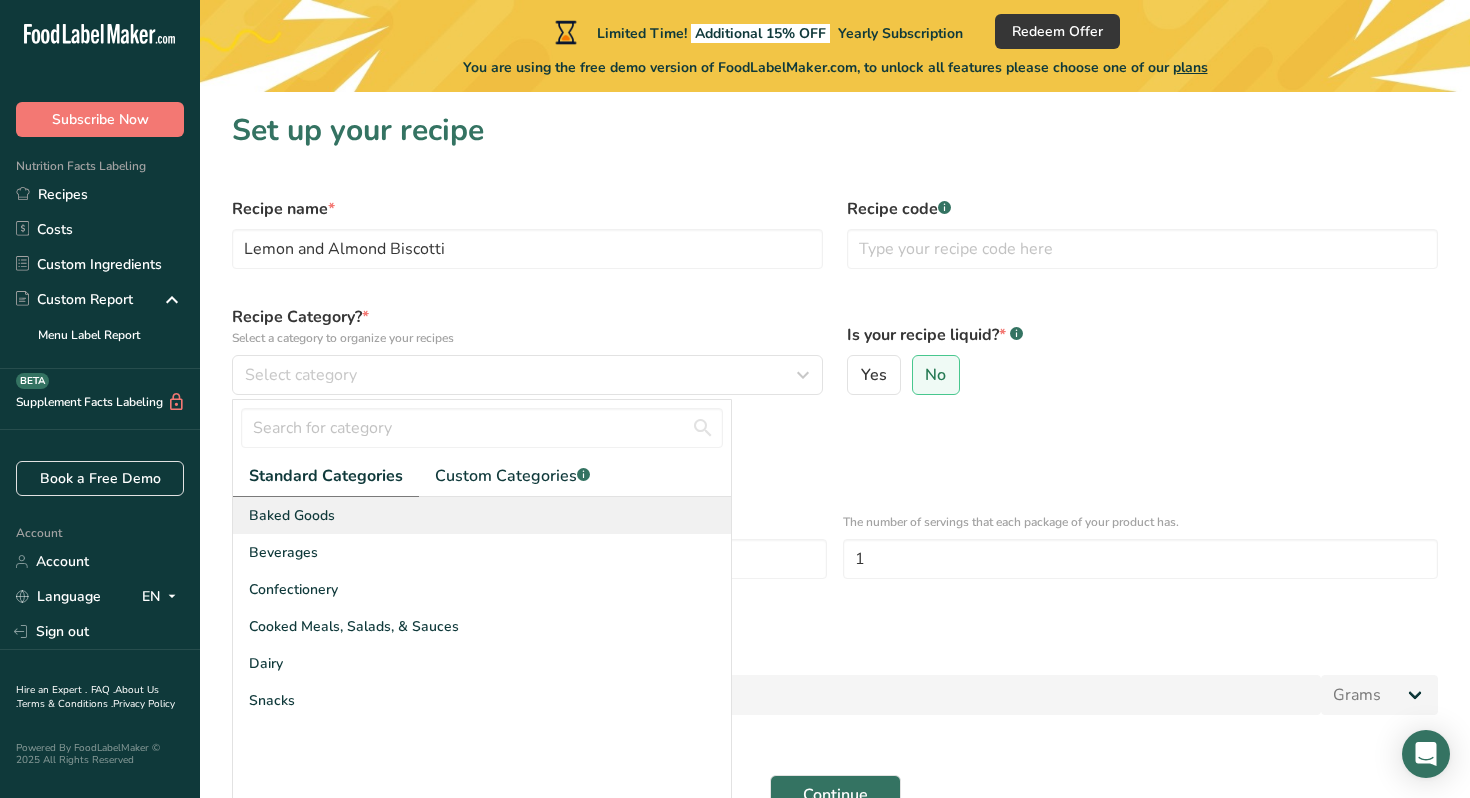 click on "Baked Goods" at bounding box center [482, 515] 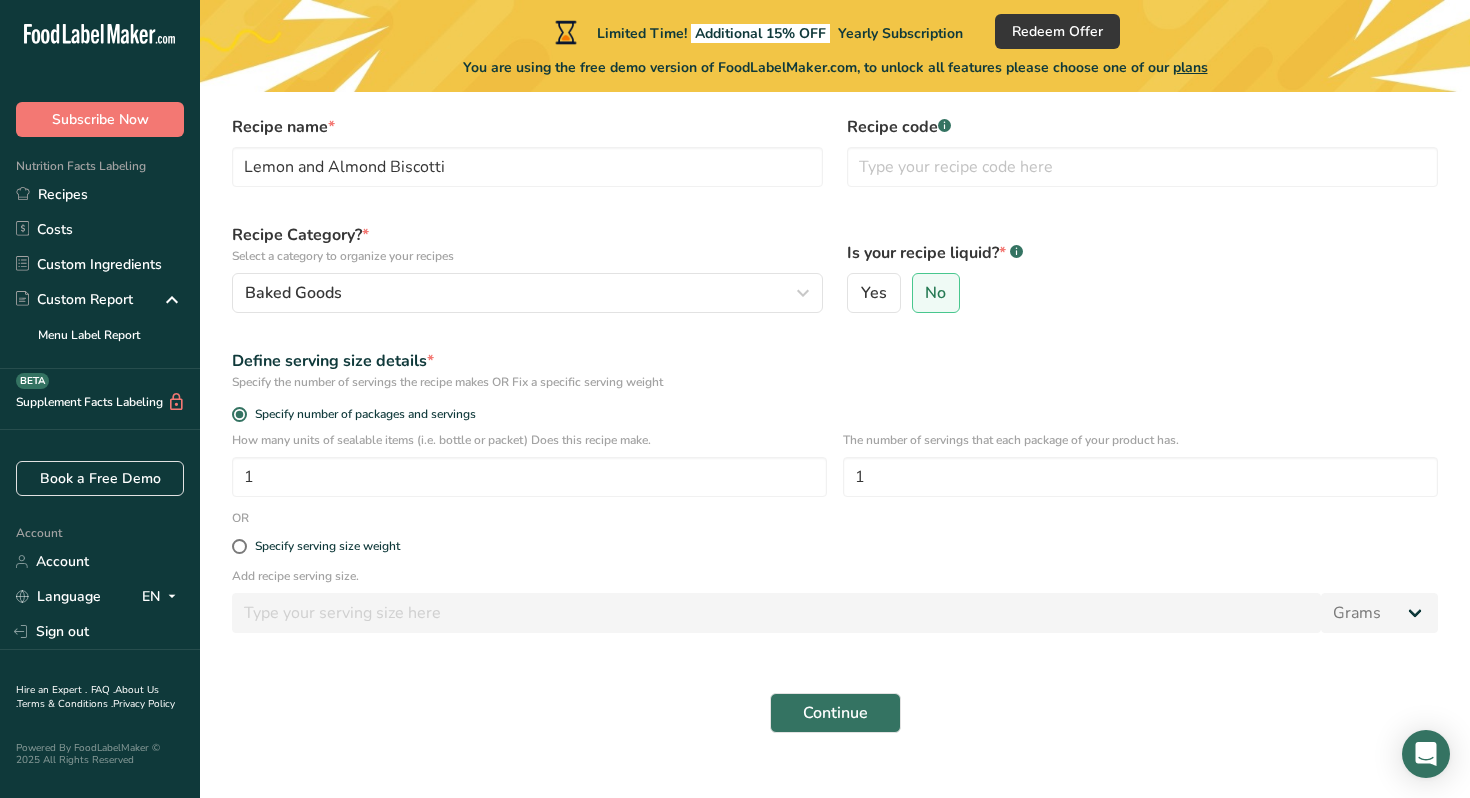 scroll, scrollTop: 113, scrollLeft: 0, axis: vertical 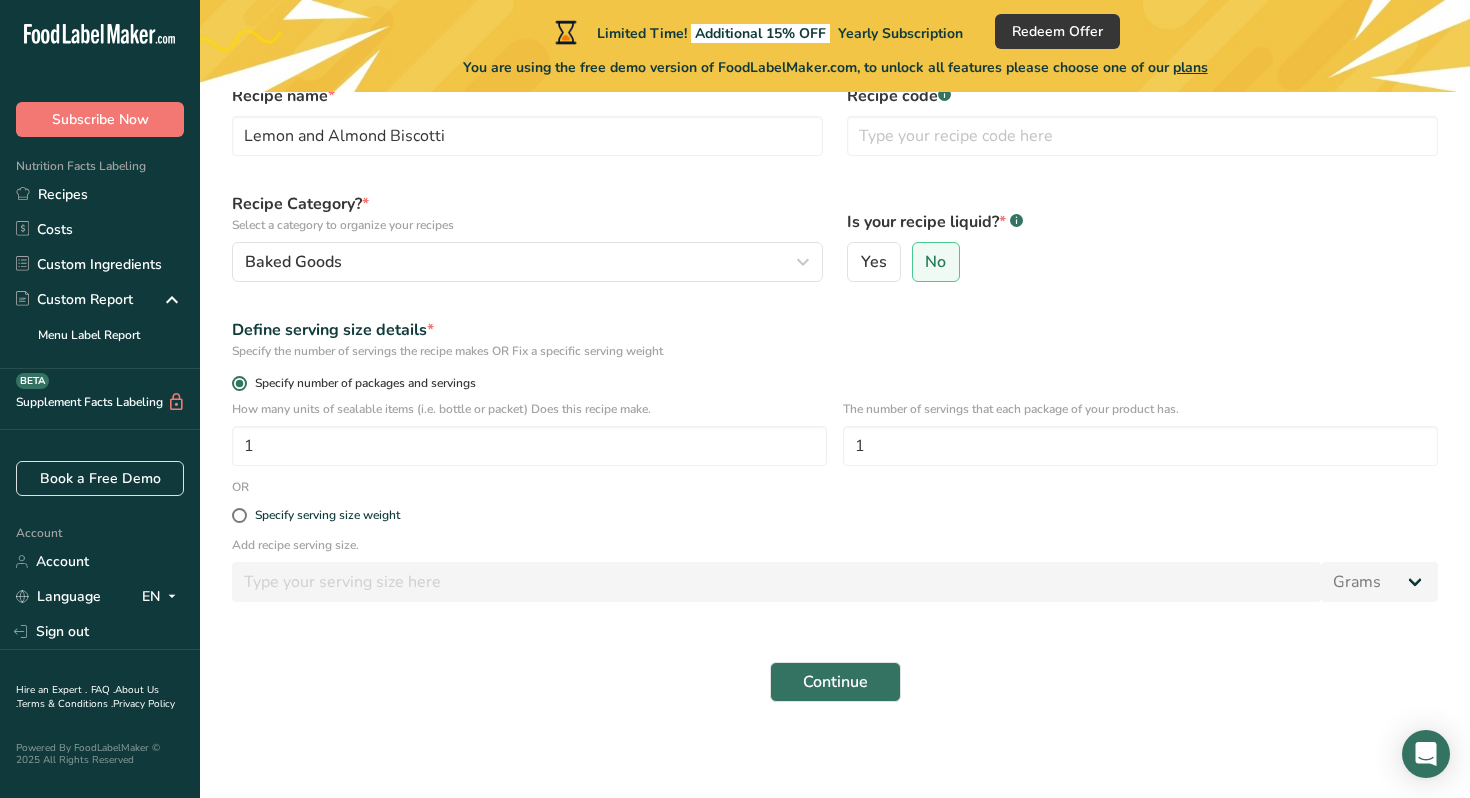 click on "Specify number of packages and servings" at bounding box center (361, 383) 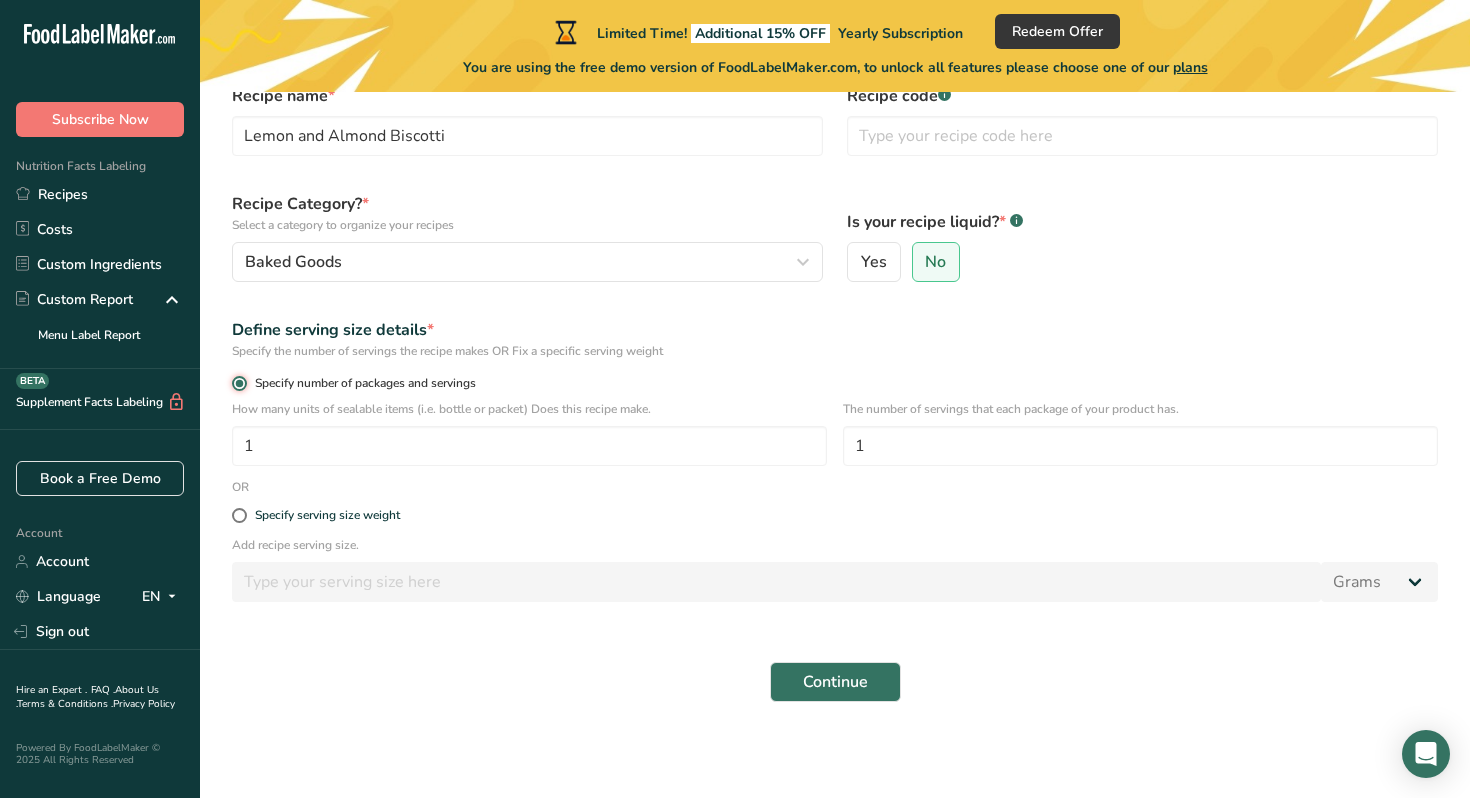 click on "Specify number of packages and servings" at bounding box center [238, 383] 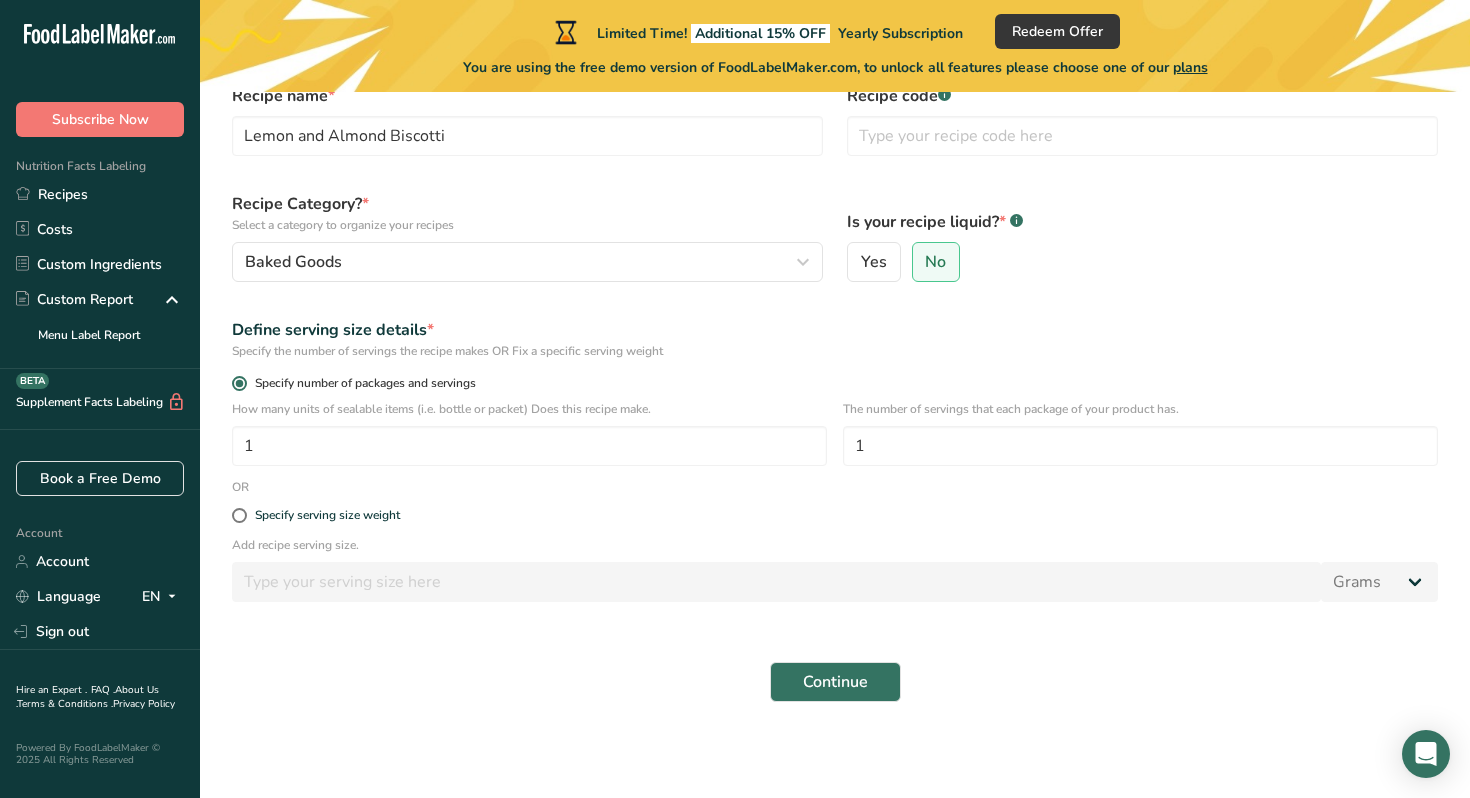 click at bounding box center [239, 383] 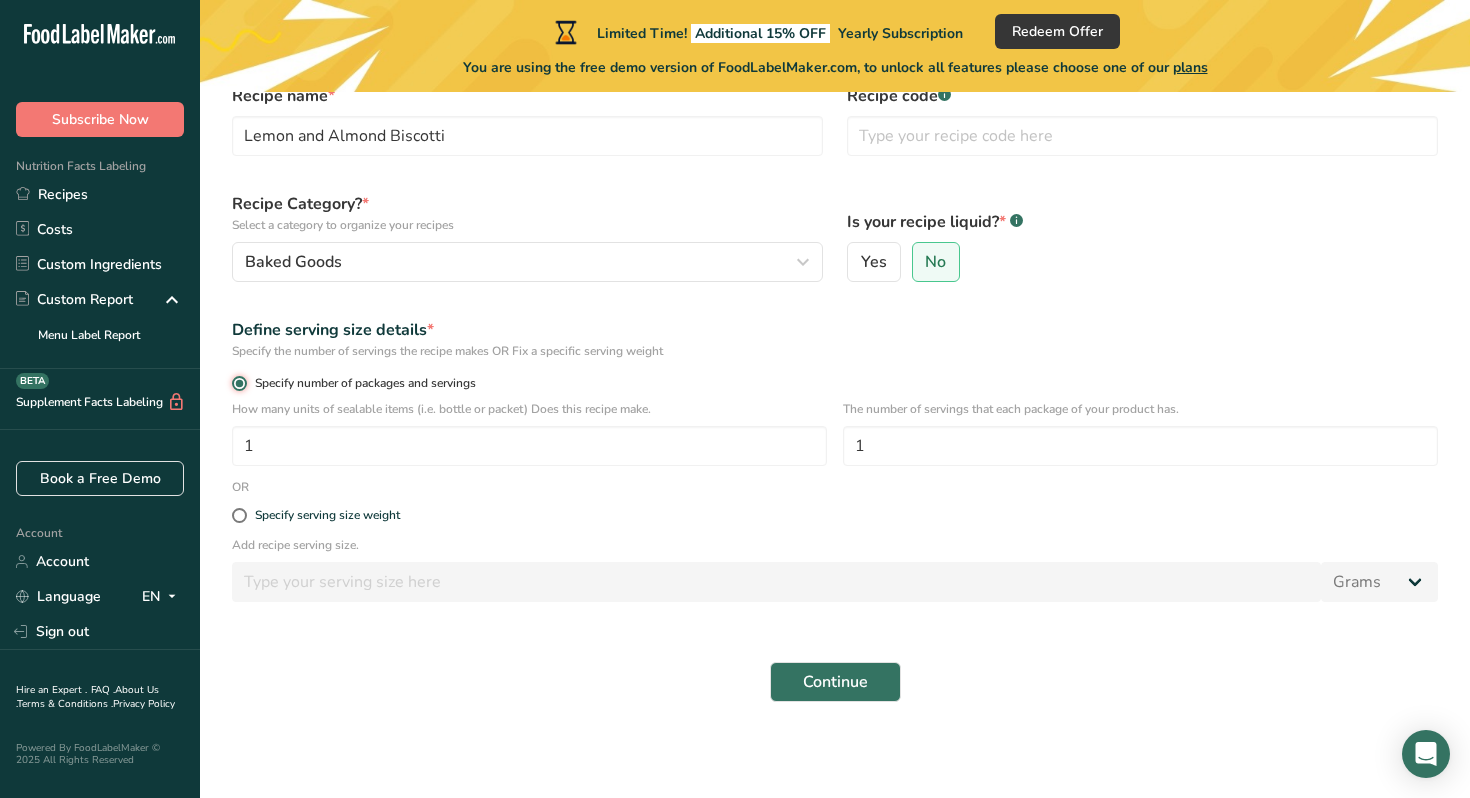 click on "Specify number of packages and servings" at bounding box center (238, 383) 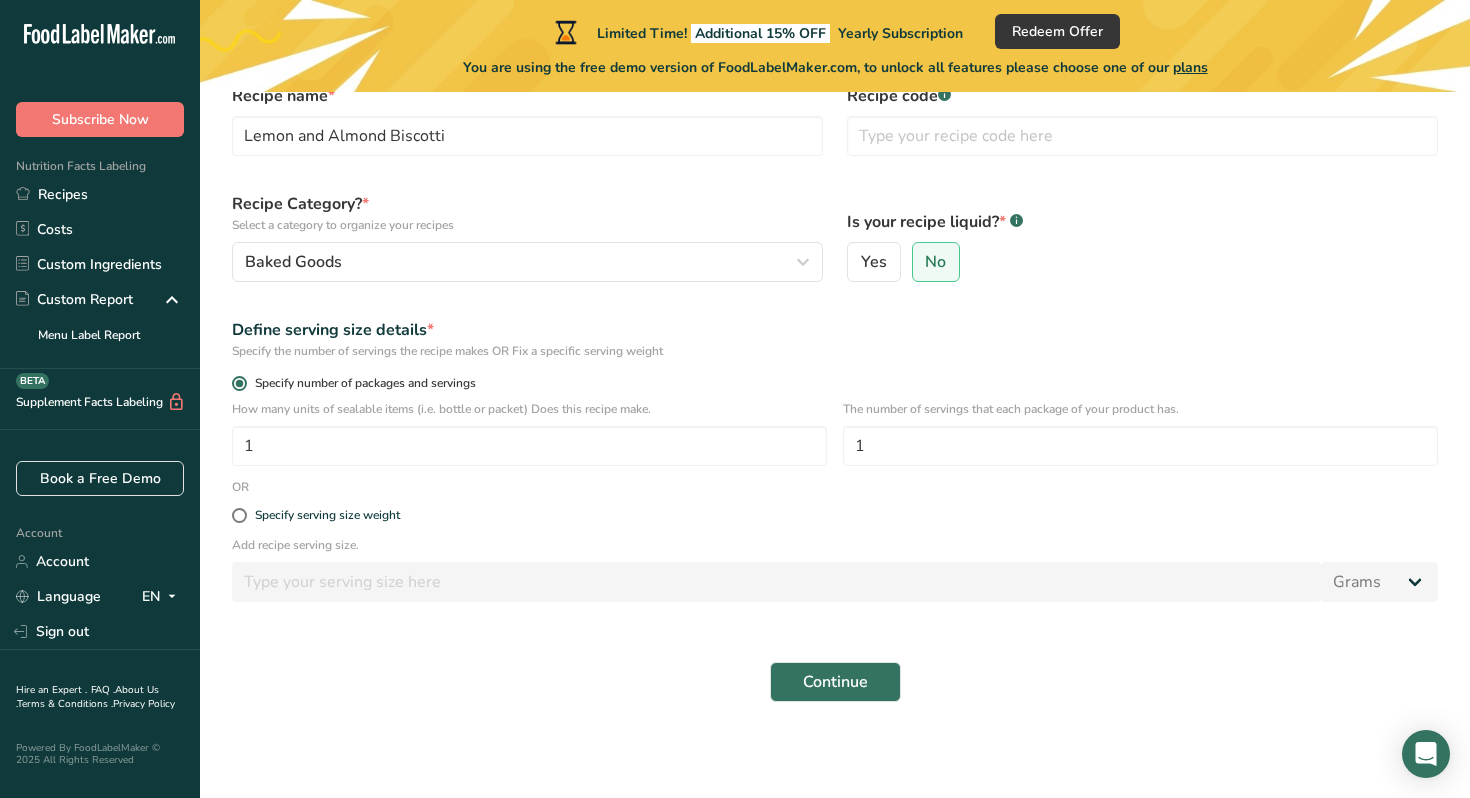 click on "Specify number of packages and servings" at bounding box center [361, 383] 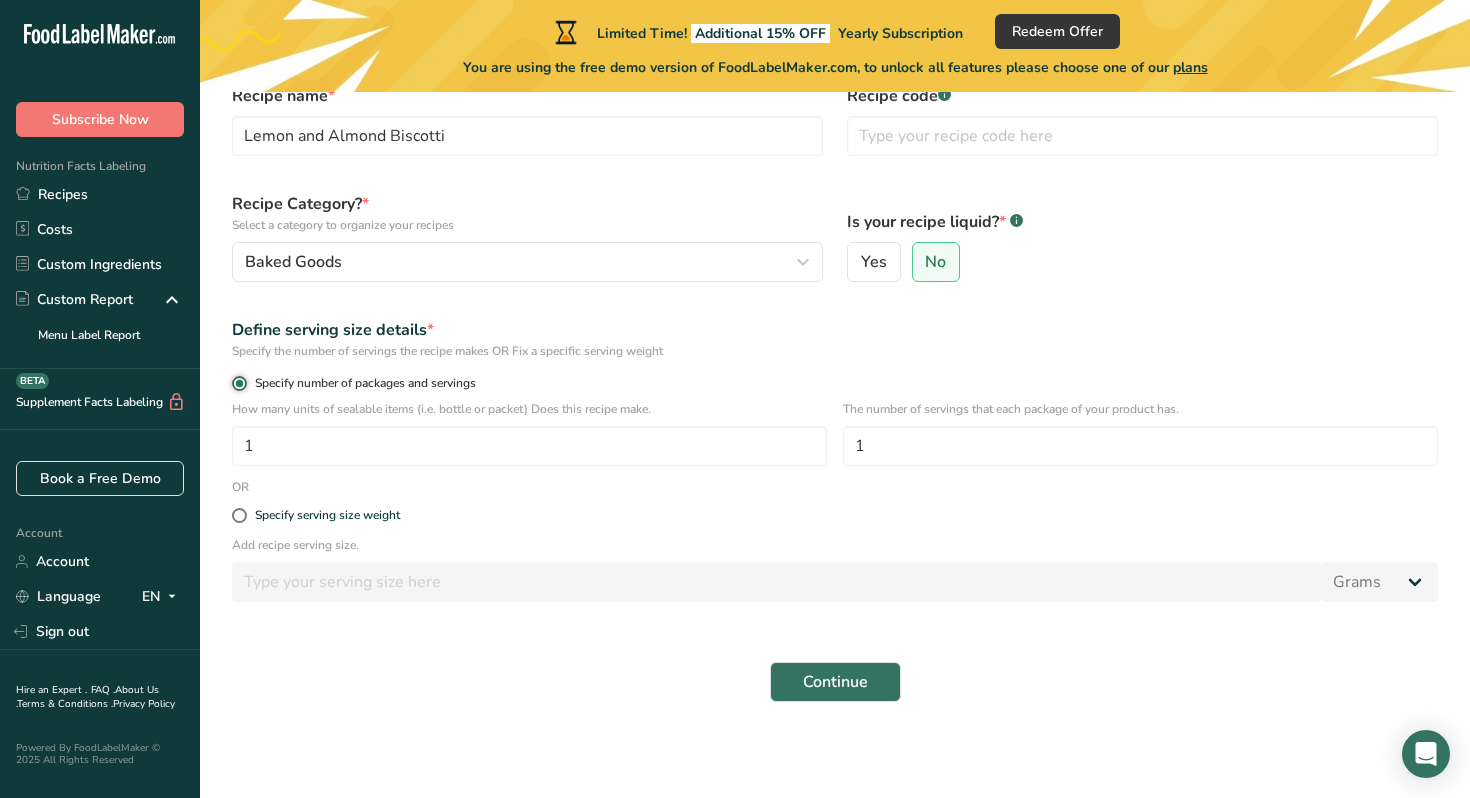 click on "Specify number of packages and servings" at bounding box center [238, 383] 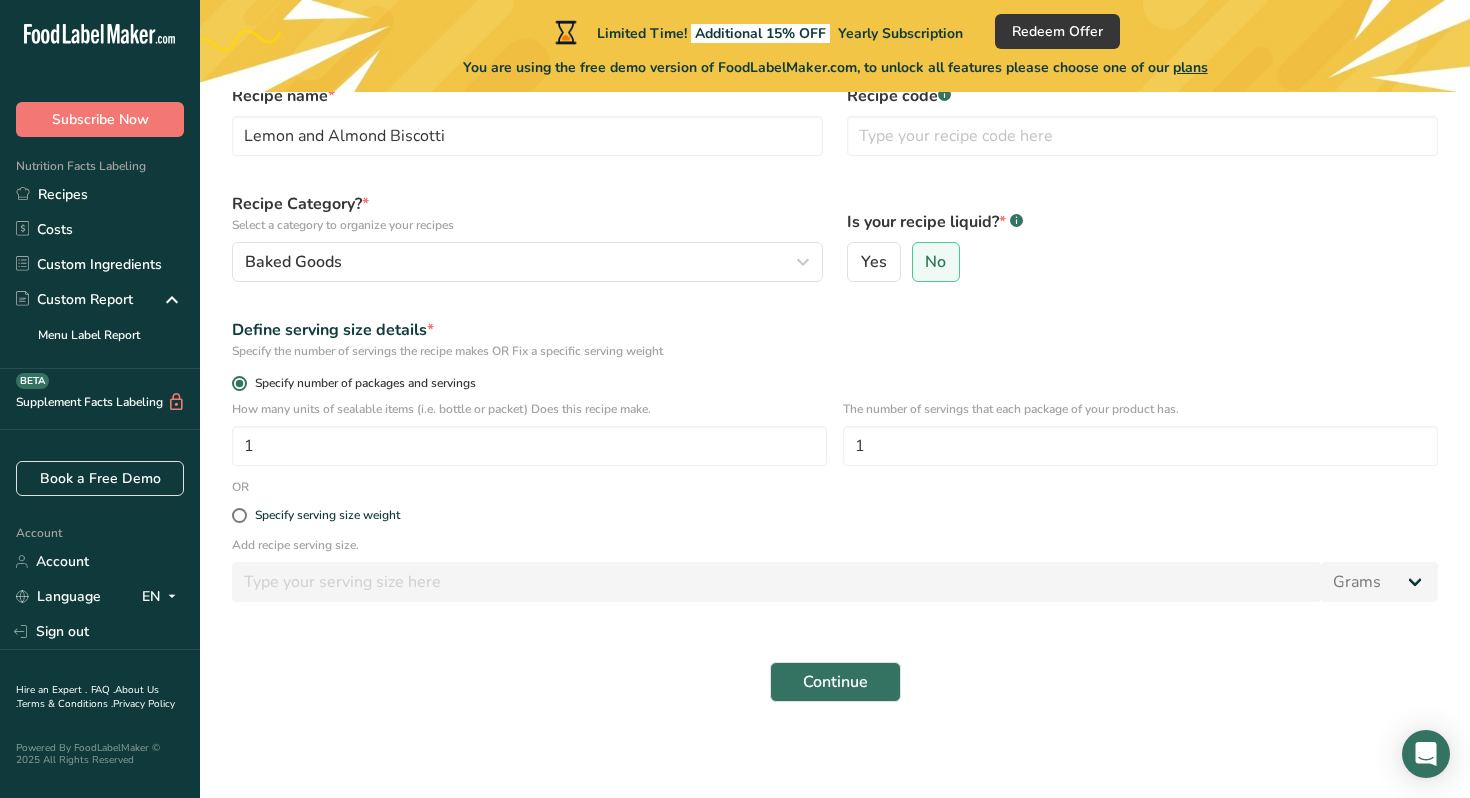 click at bounding box center [239, 383] 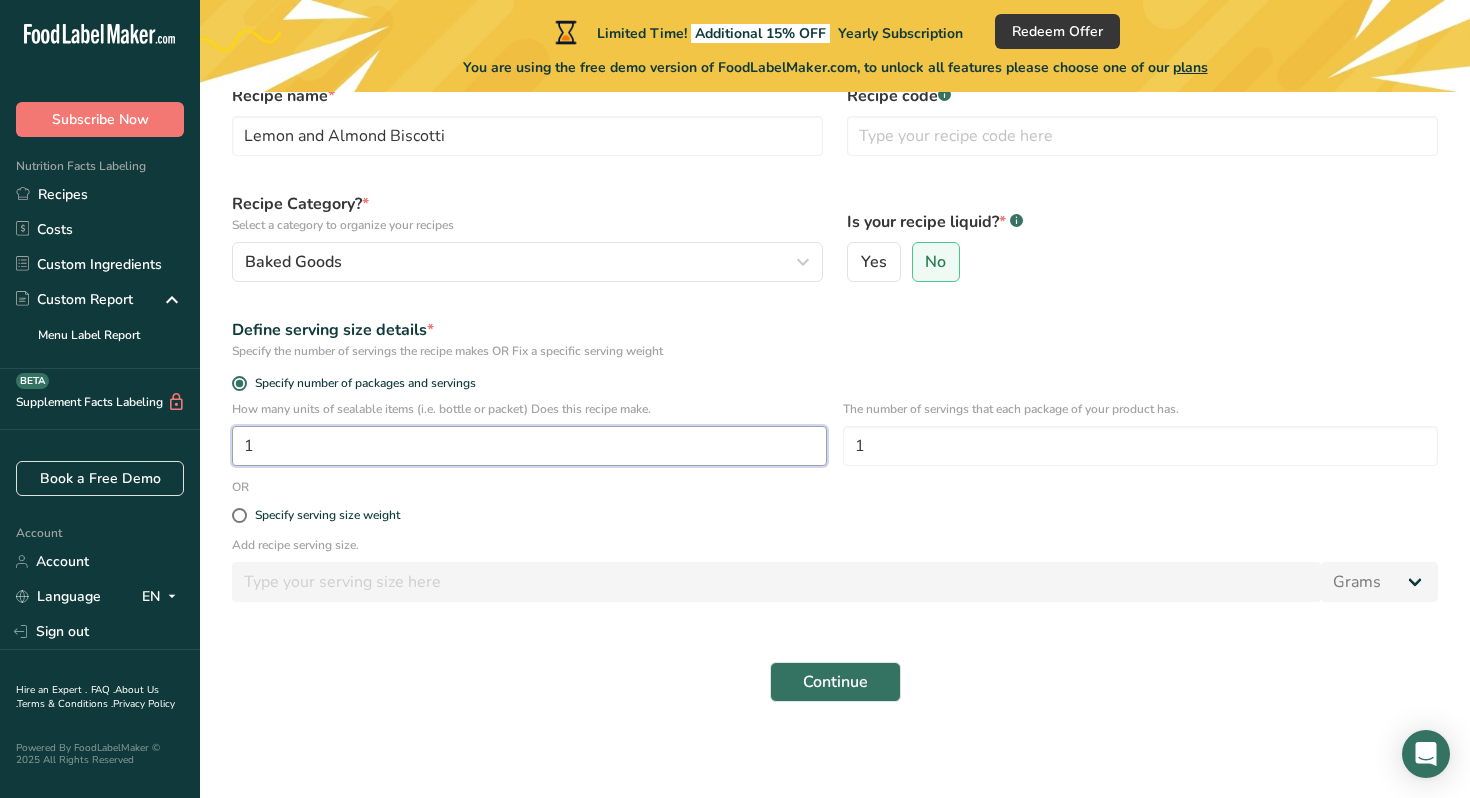 click on "1" at bounding box center (529, 446) 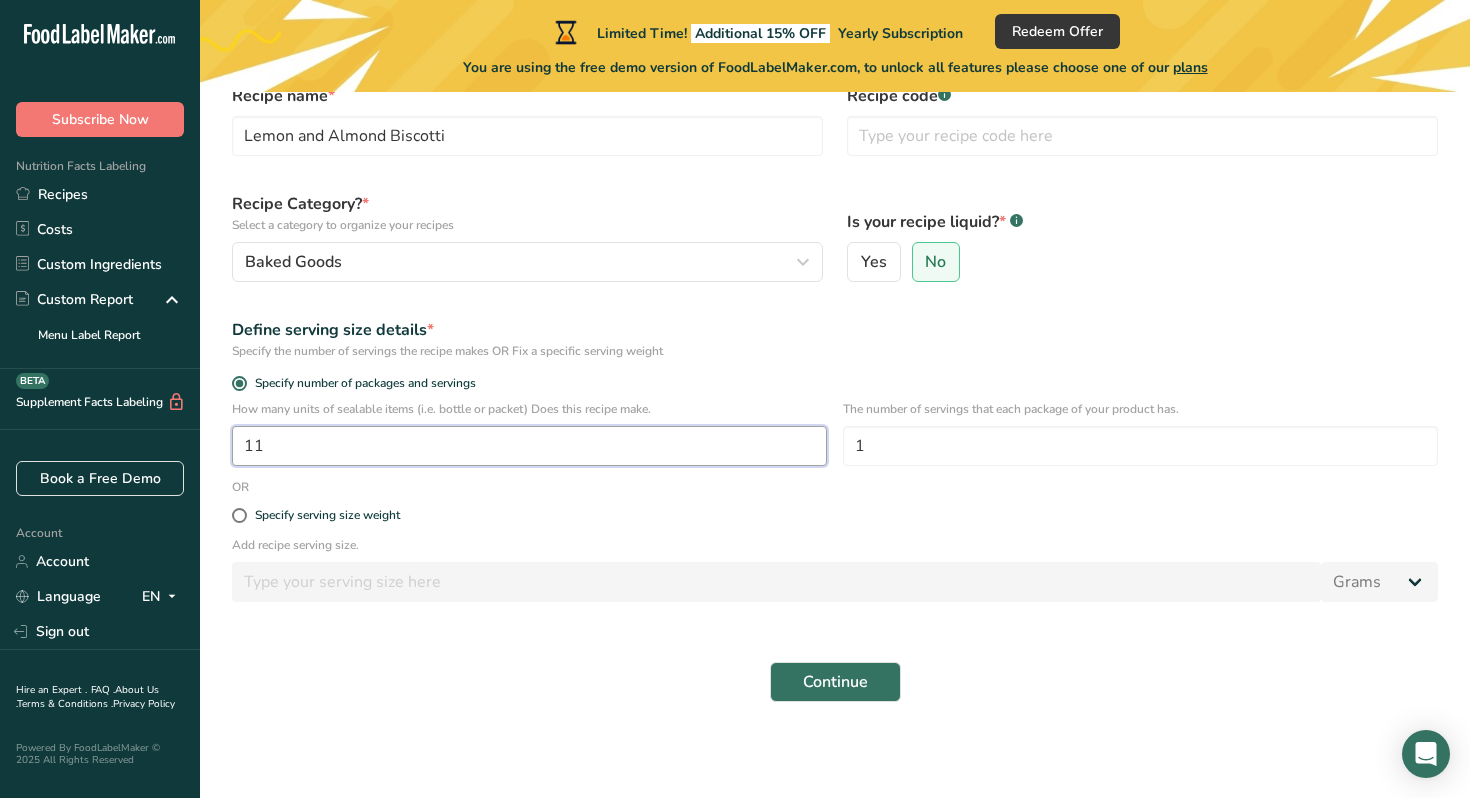 type on "1" 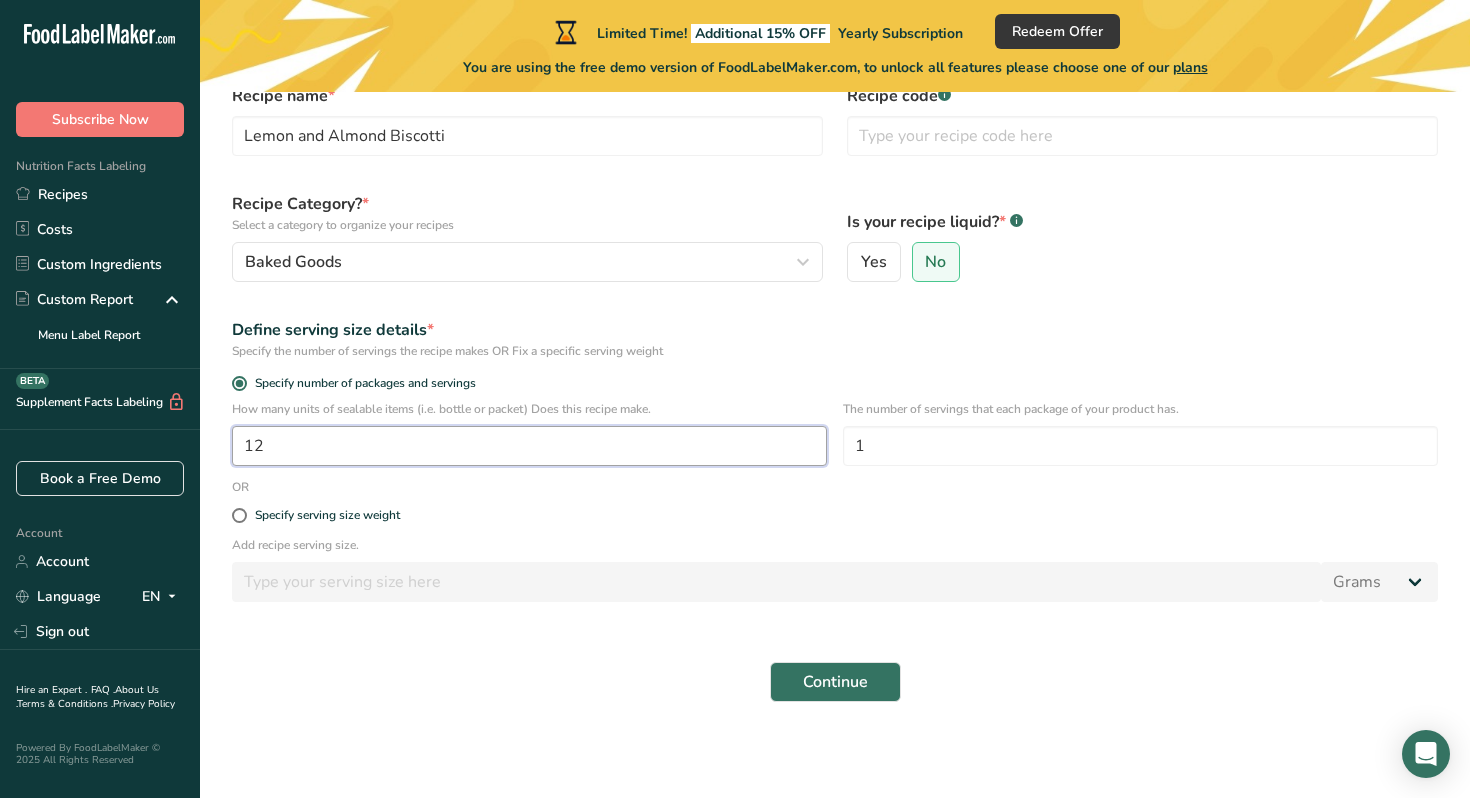 type on "12" 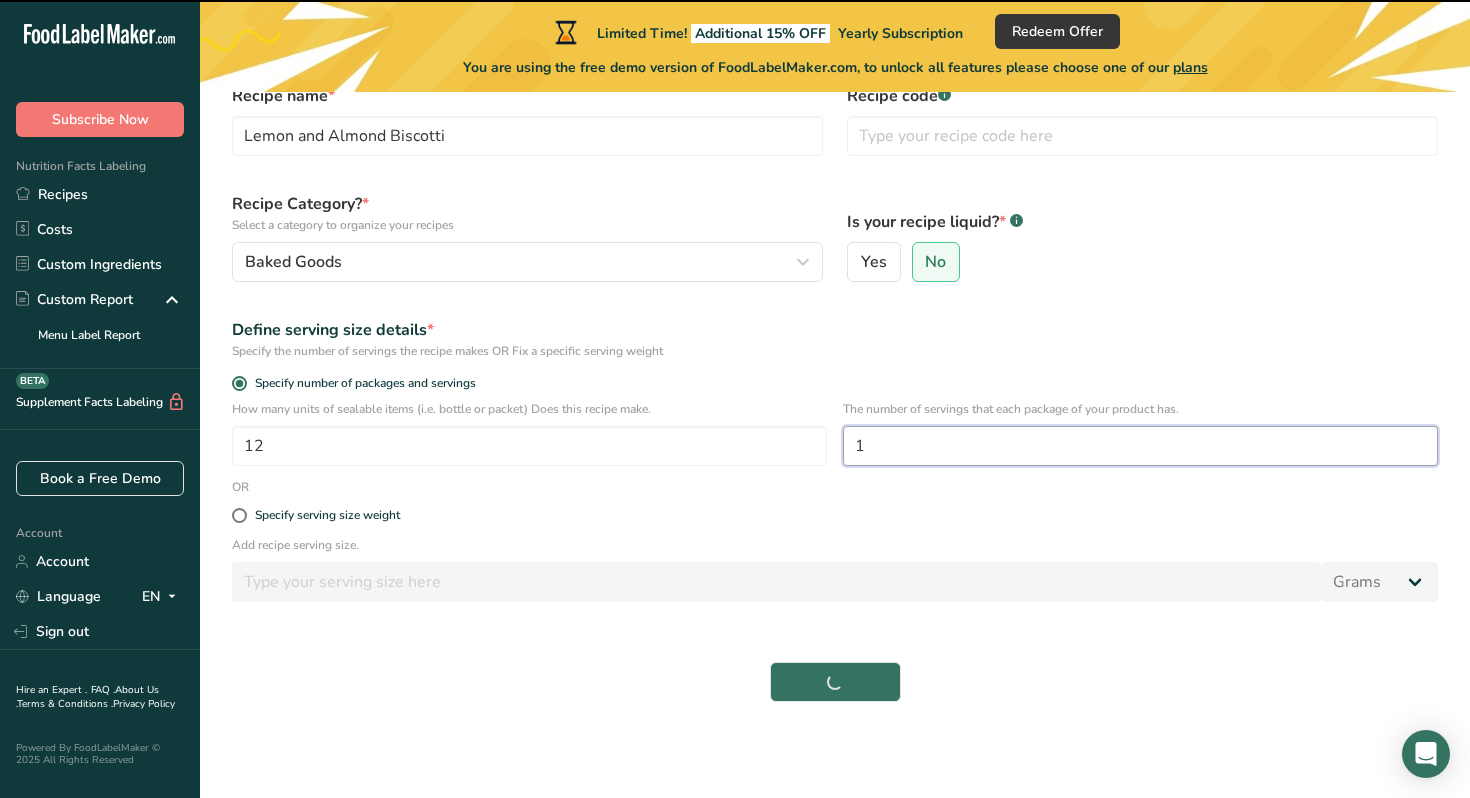 click on "1" at bounding box center (1140, 446) 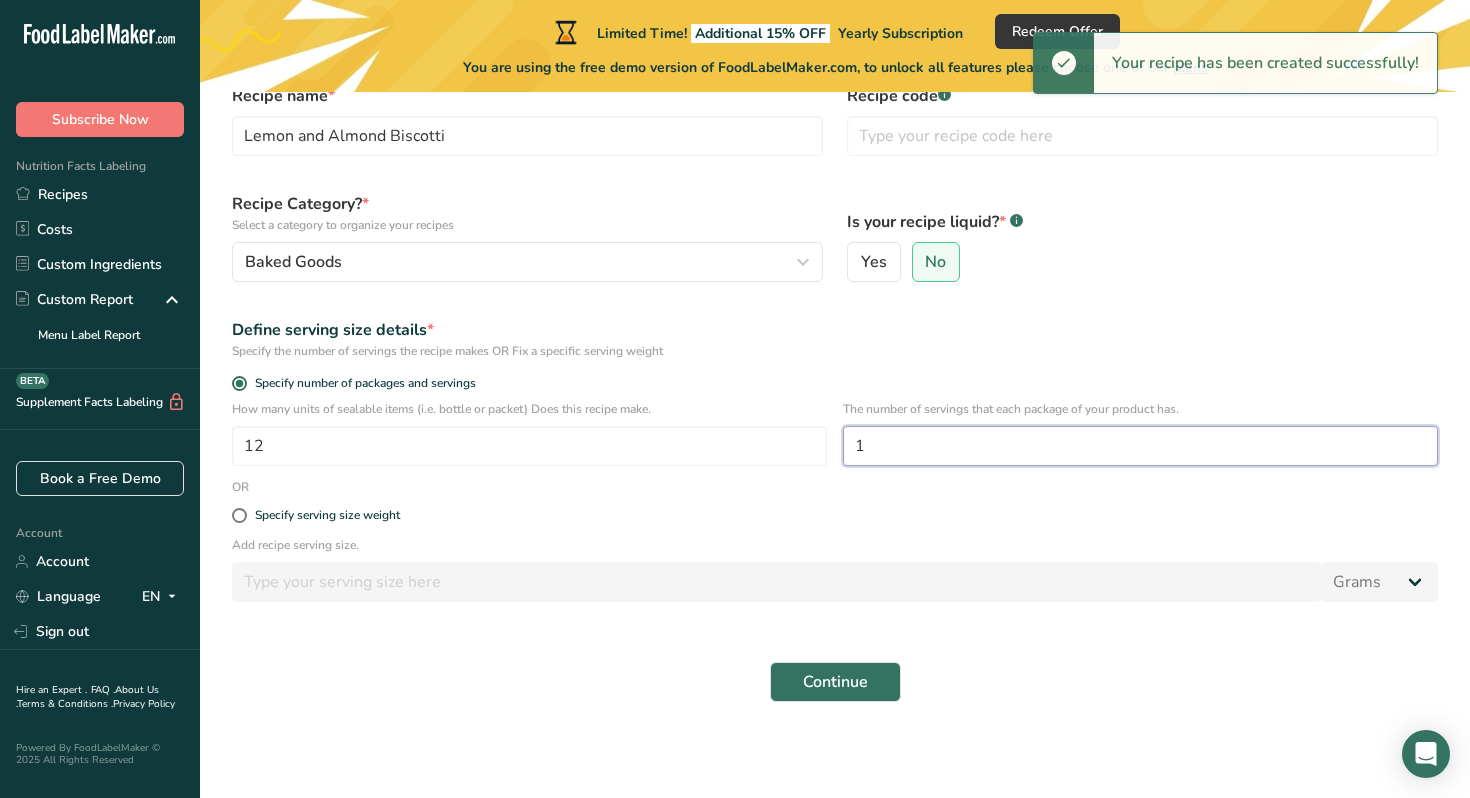 type 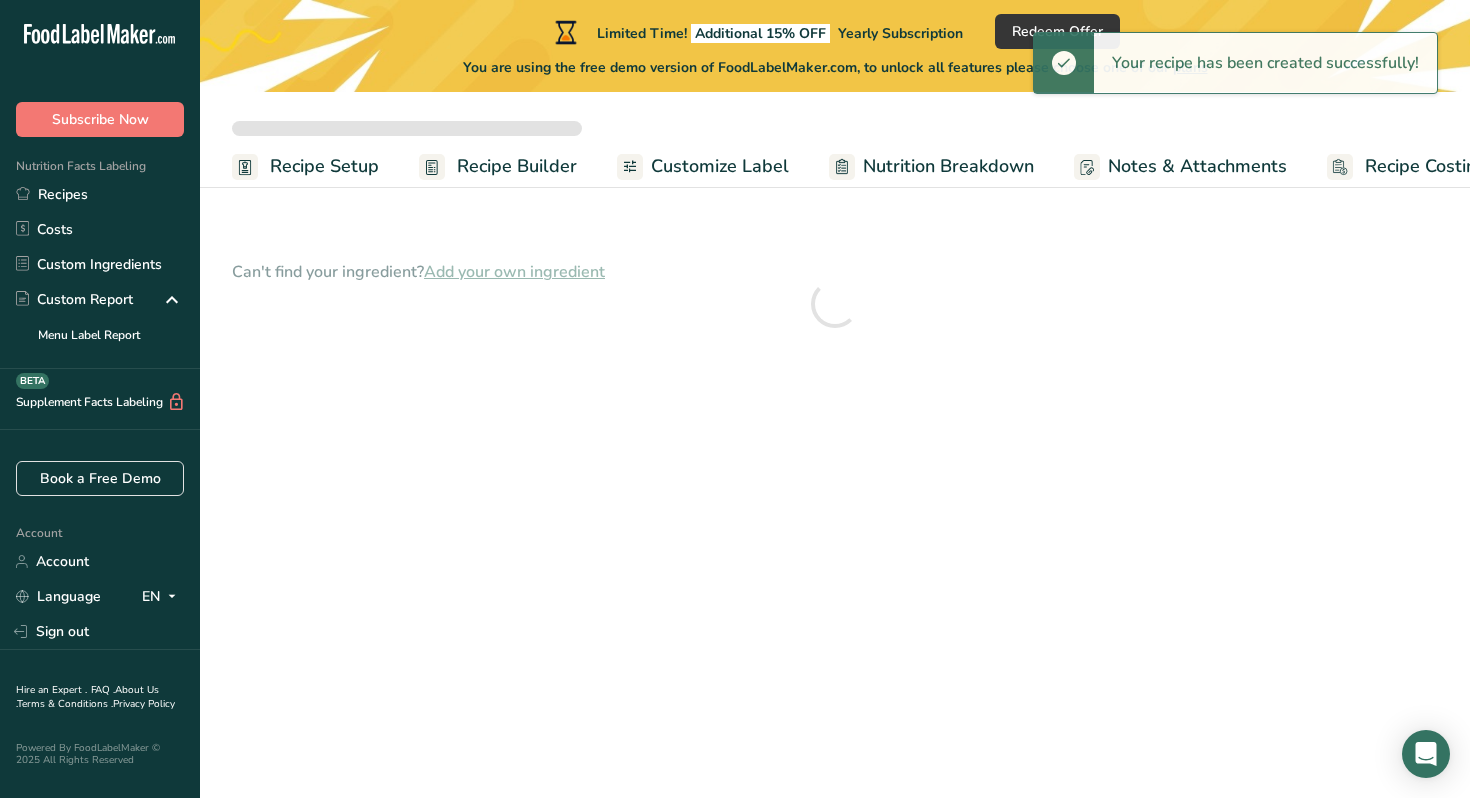 scroll, scrollTop: 0, scrollLeft: 0, axis: both 